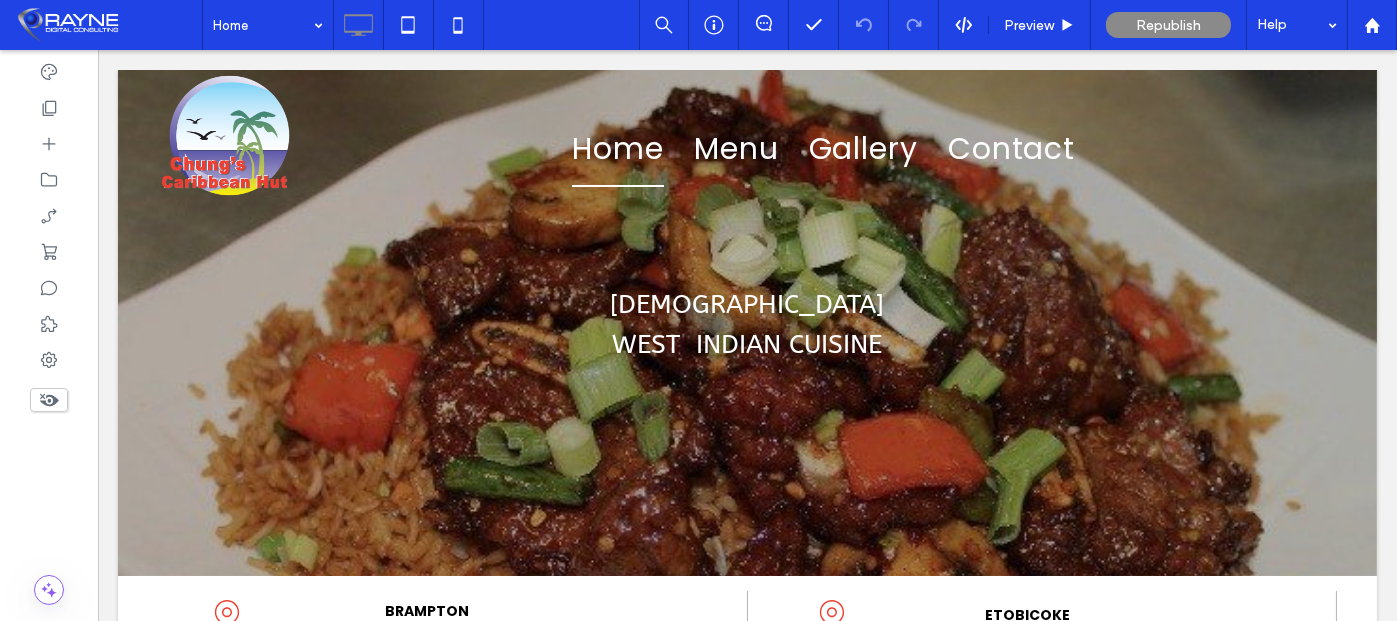 scroll, scrollTop: 2400, scrollLeft: 0, axis: vertical 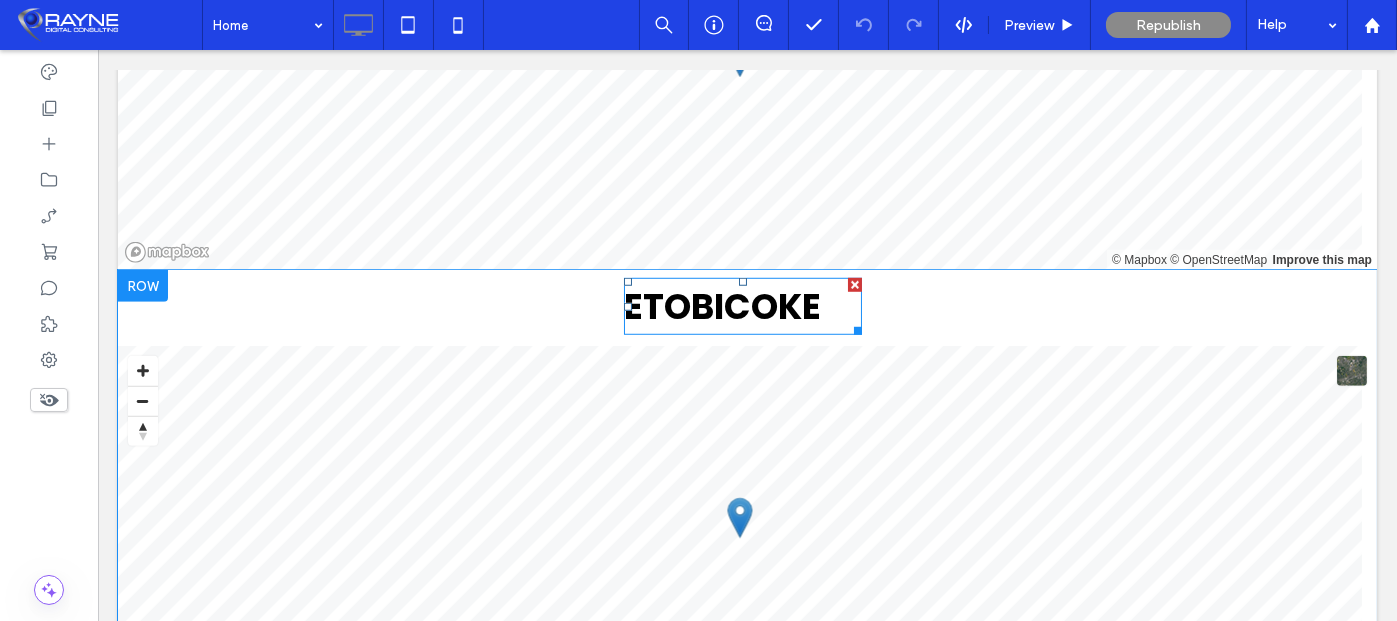 click on "ETOBICOKE" at bounding box center [722, 306] 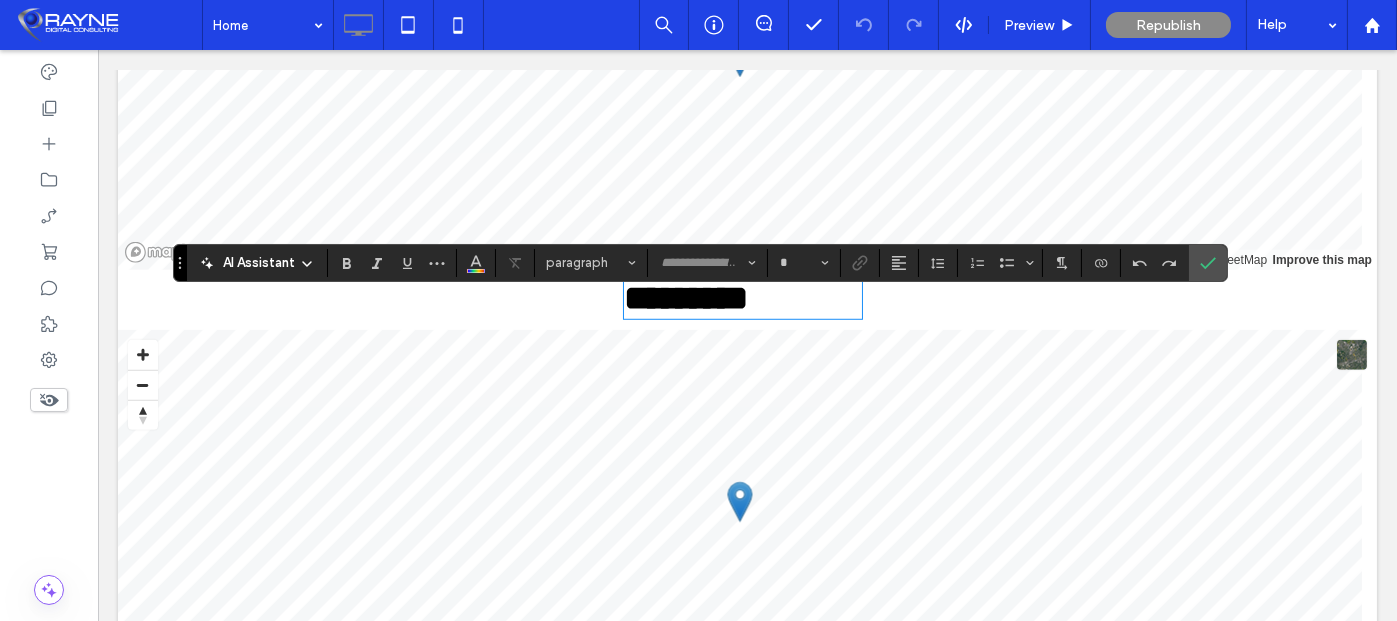 type on "*******" 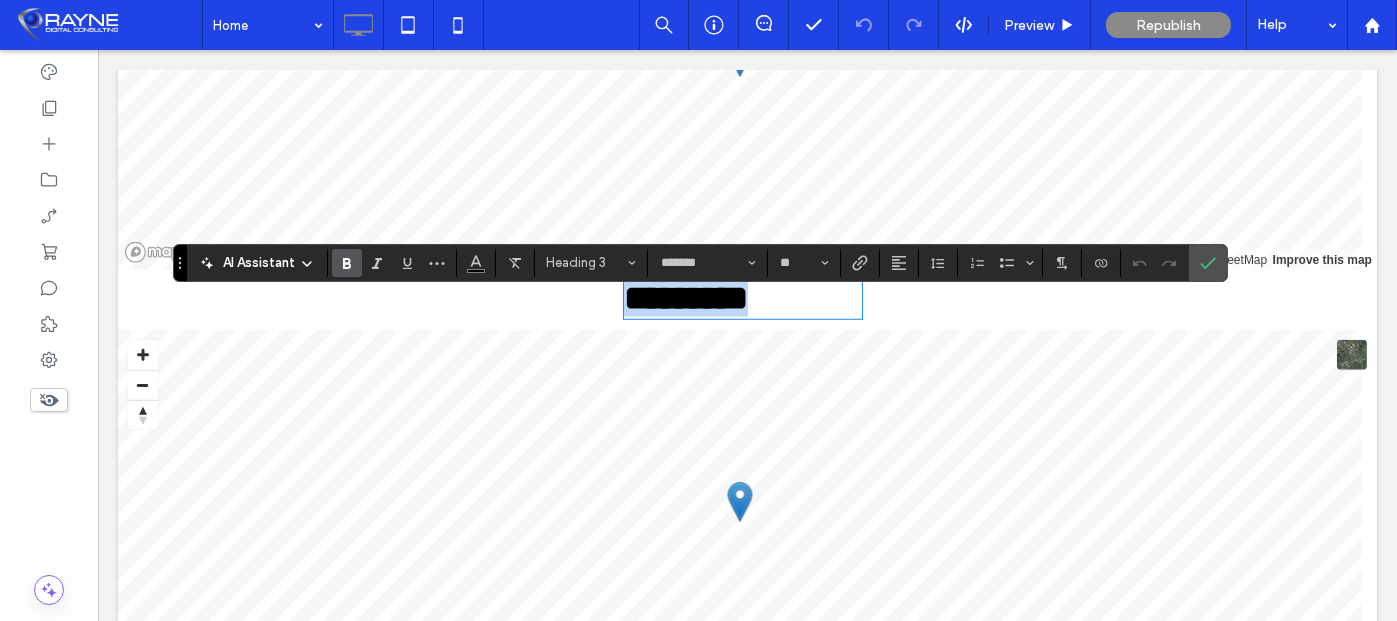 type 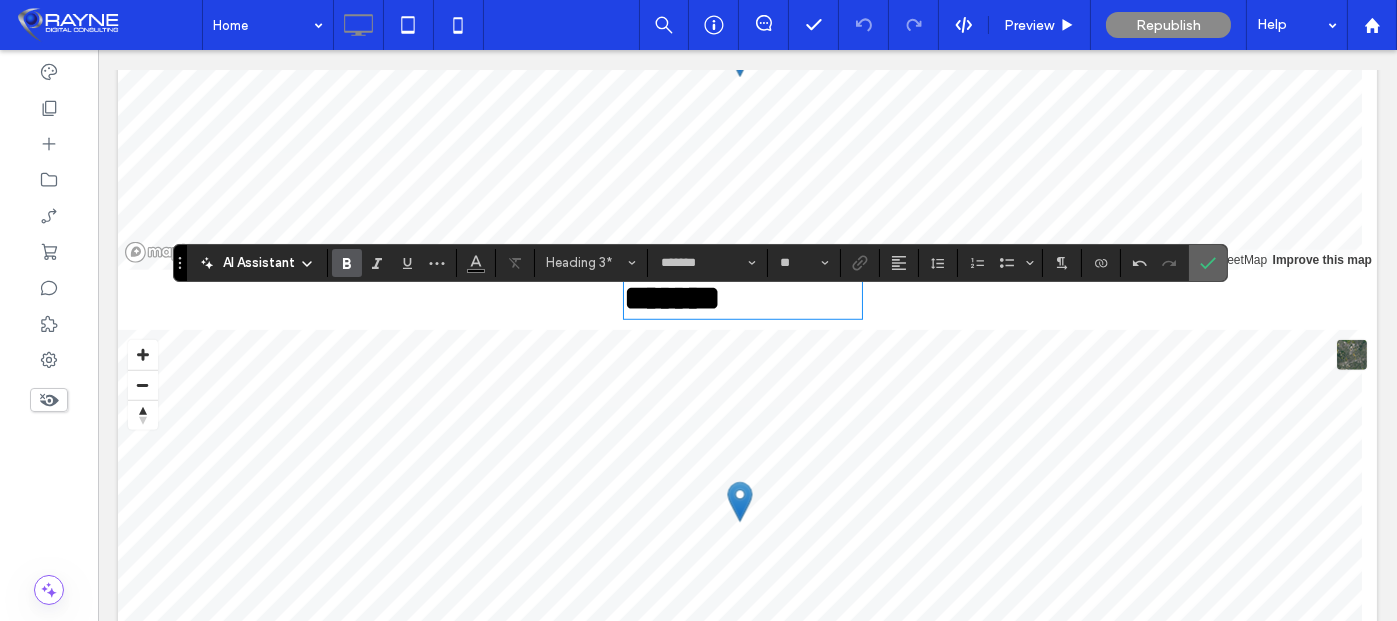 drag, startPoint x: 1194, startPoint y: 261, endPoint x: 1080, endPoint y: 204, distance: 127.45587 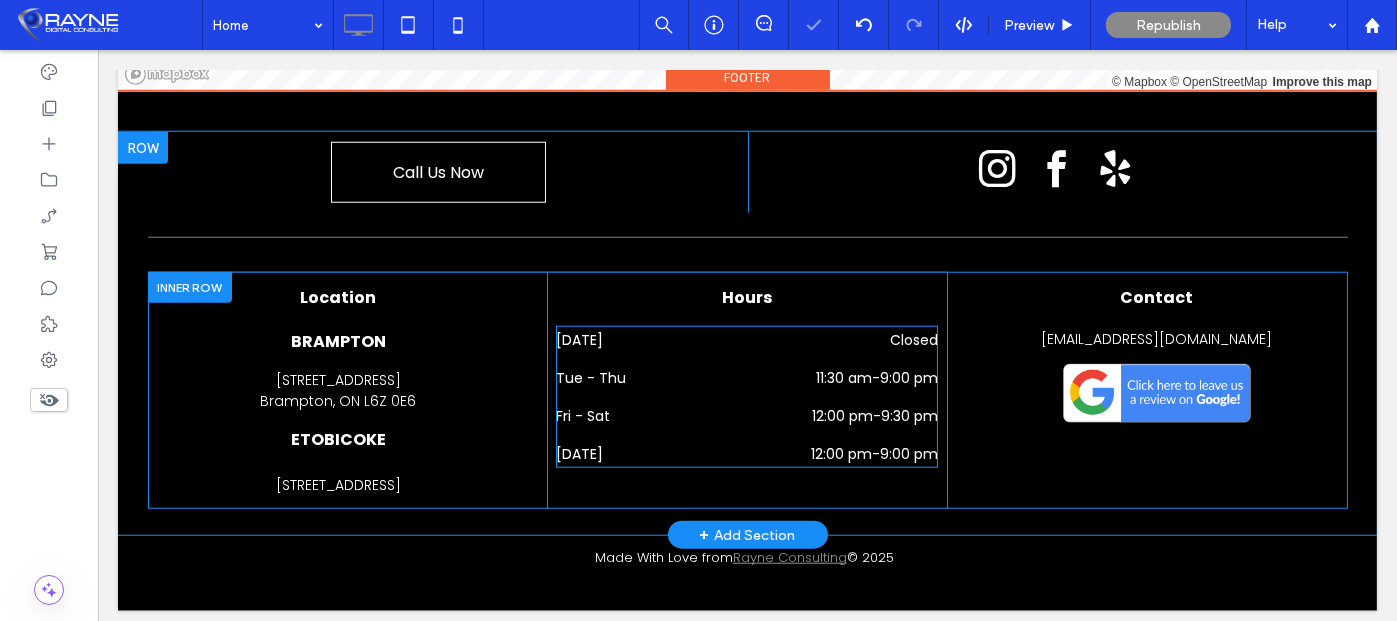 scroll, scrollTop: 3895, scrollLeft: 0, axis: vertical 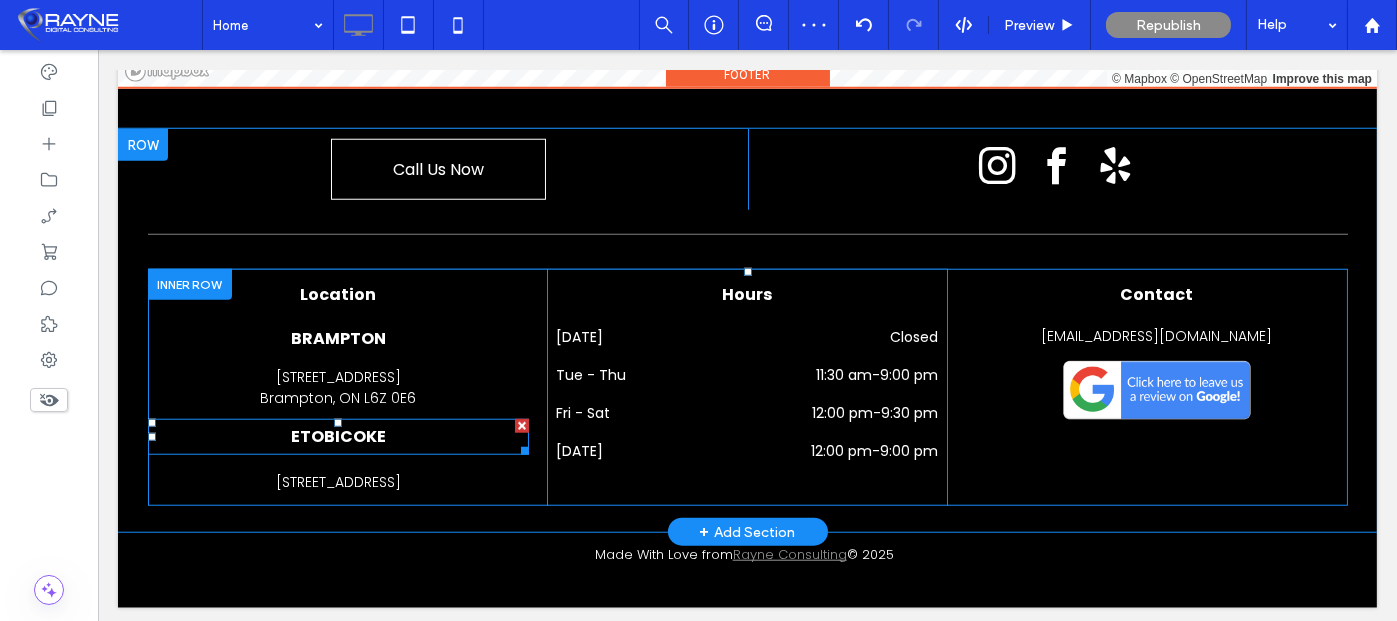 click on "ETOBICOKE" at bounding box center (338, 436) 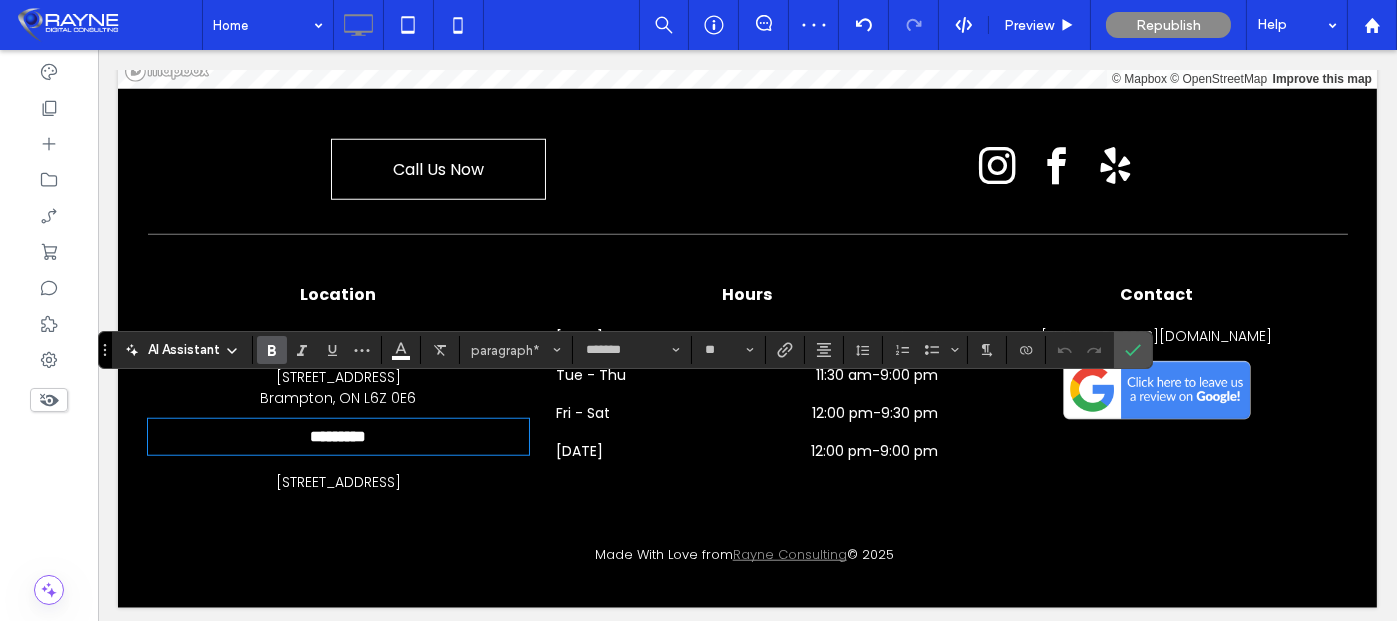 type 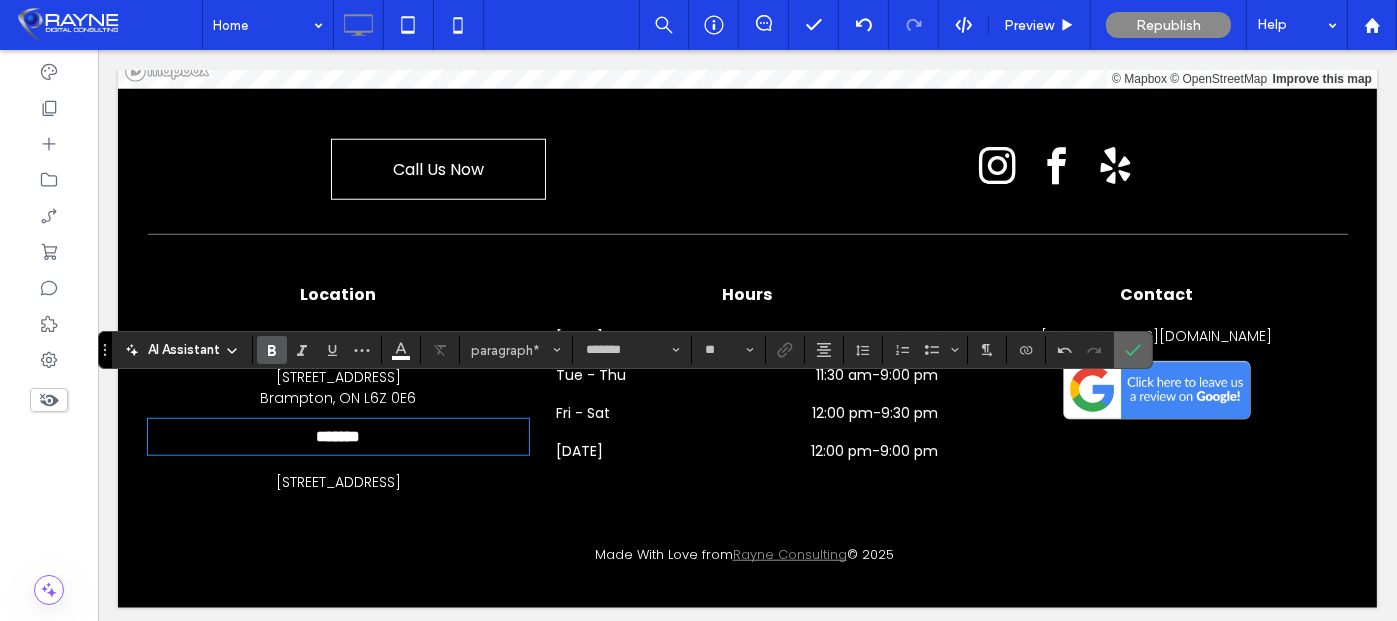 click 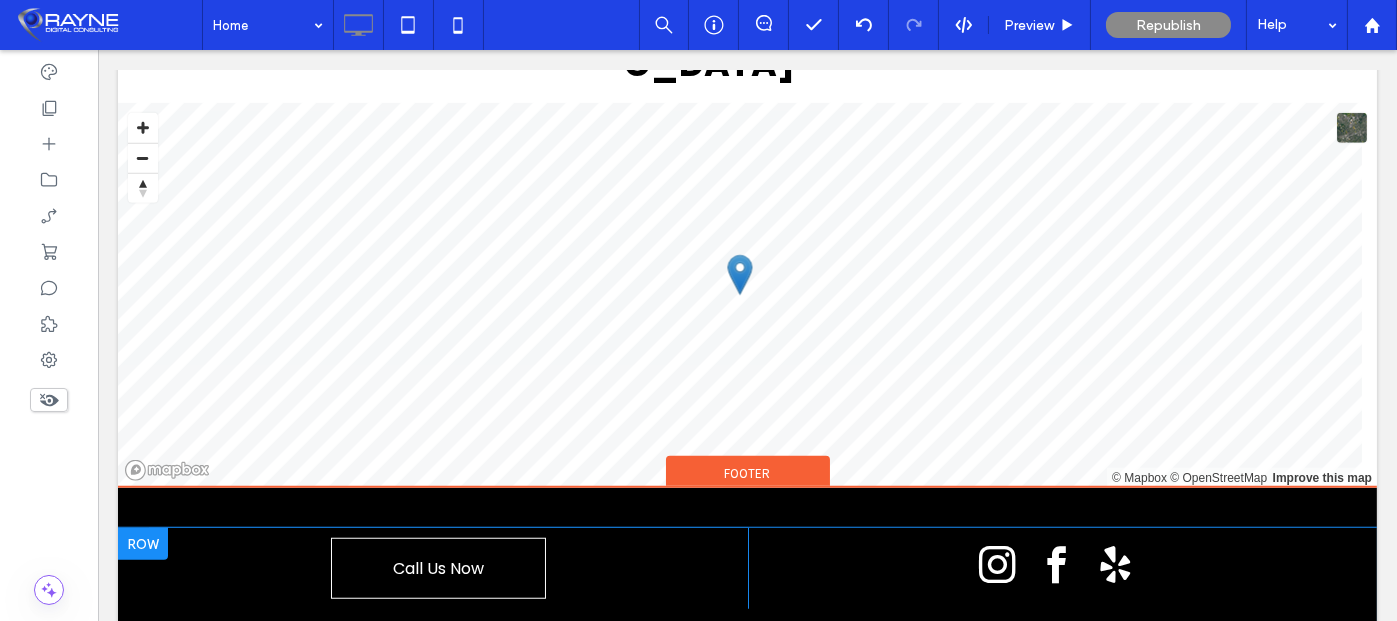 scroll, scrollTop: 3400, scrollLeft: 0, axis: vertical 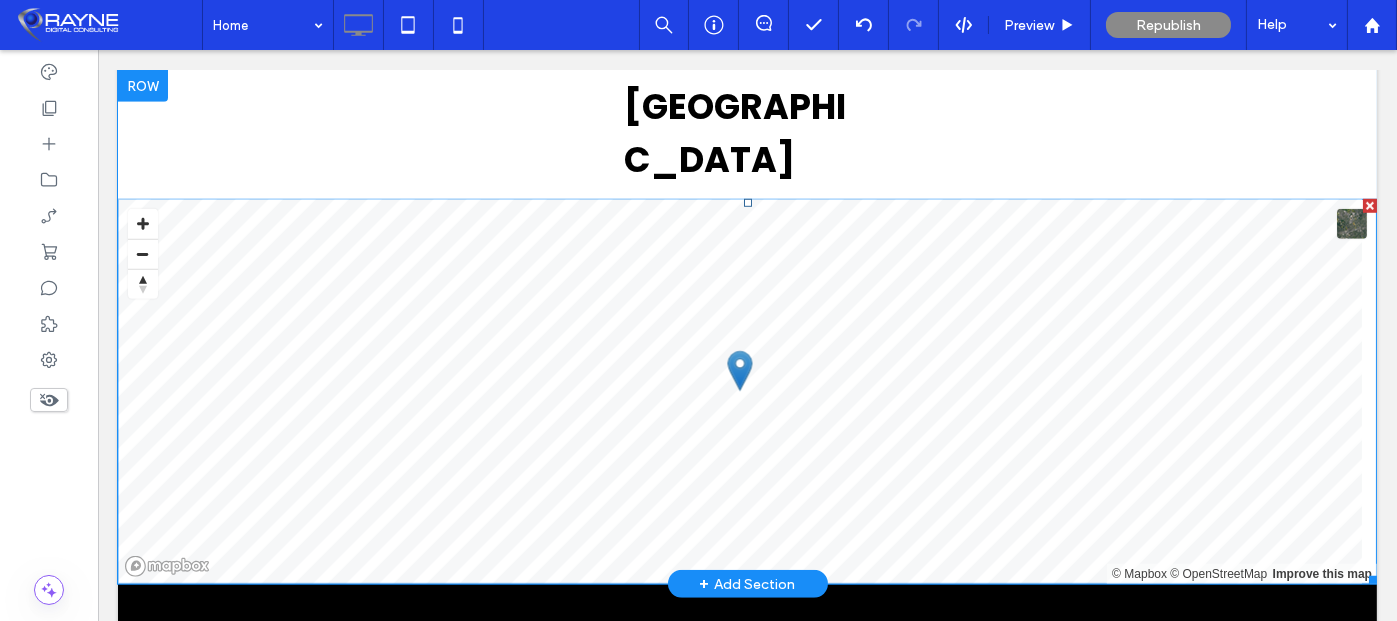 click at bounding box center (747, 391) 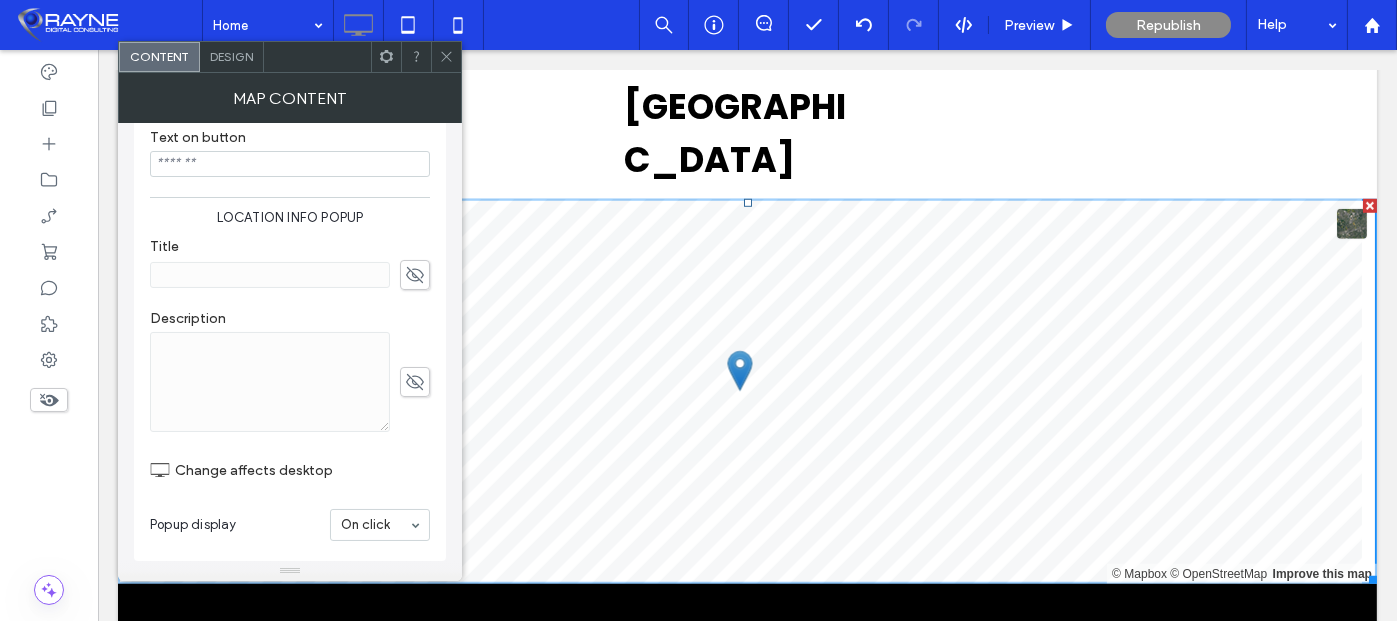 scroll, scrollTop: 616, scrollLeft: 0, axis: vertical 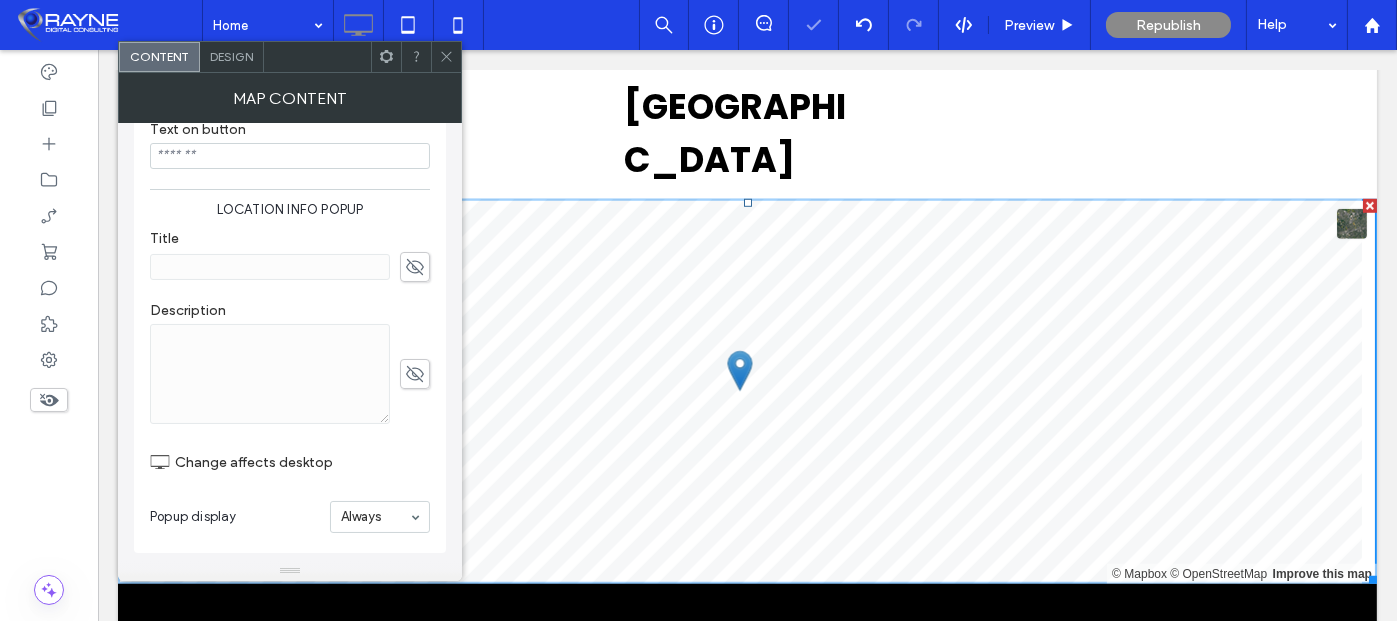click 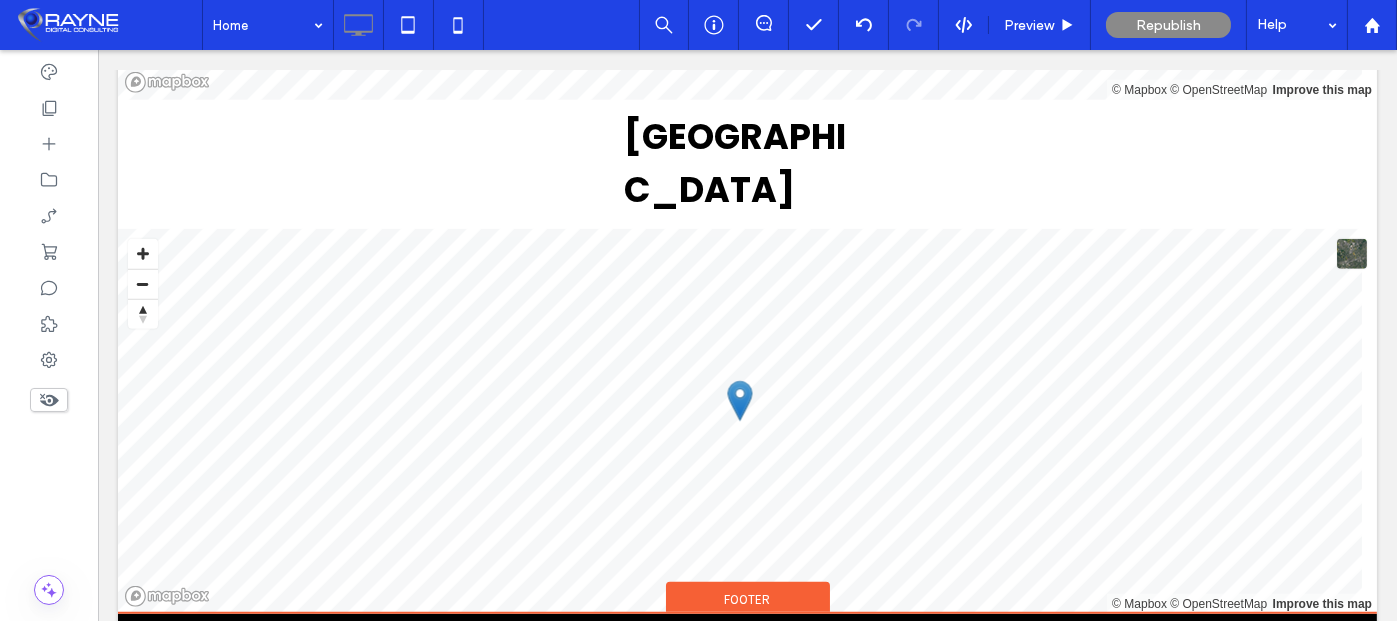 scroll, scrollTop: 3295, scrollLeft: 0, axis: vertical 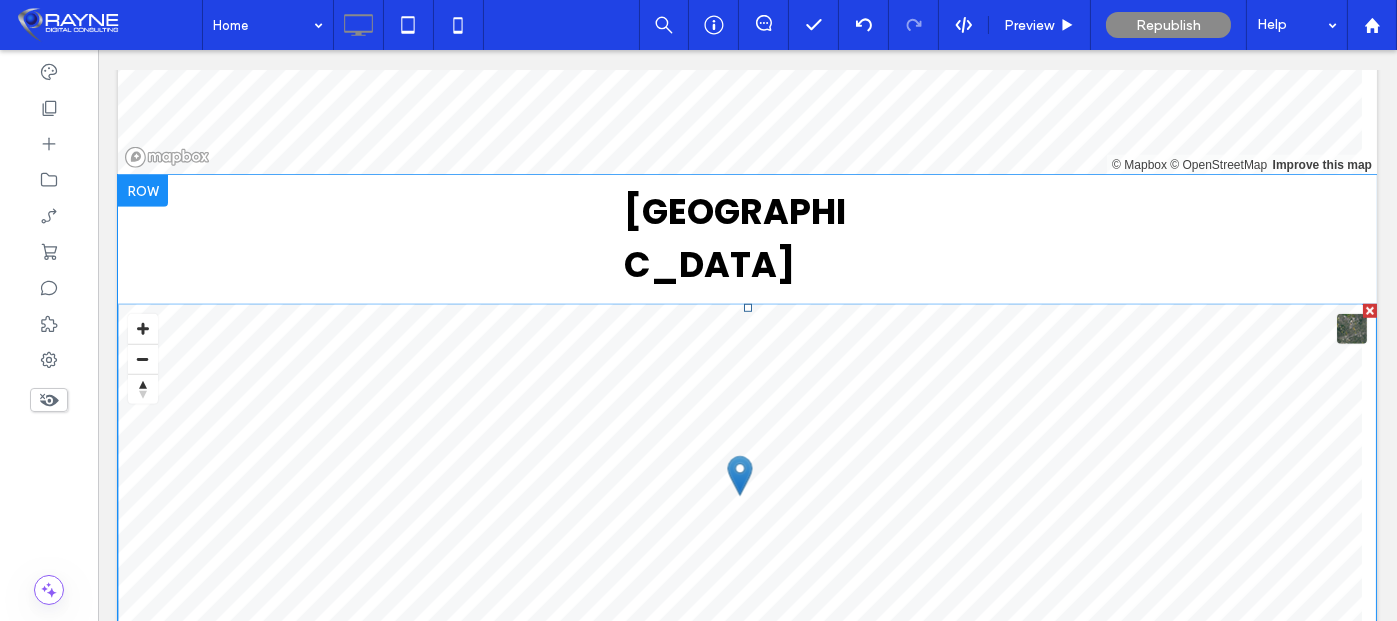 click at bounding box center (747, 496) 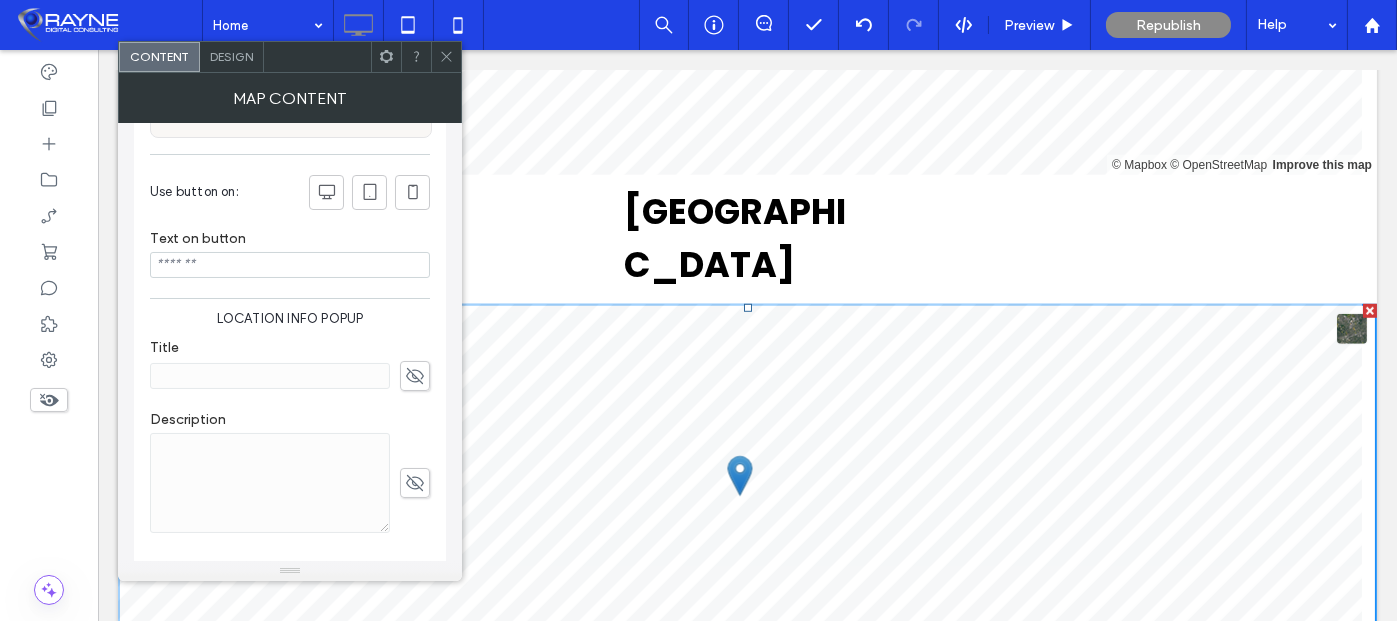 scroll, scrollTop: 616, scrollLeft: 0, axis: vertical 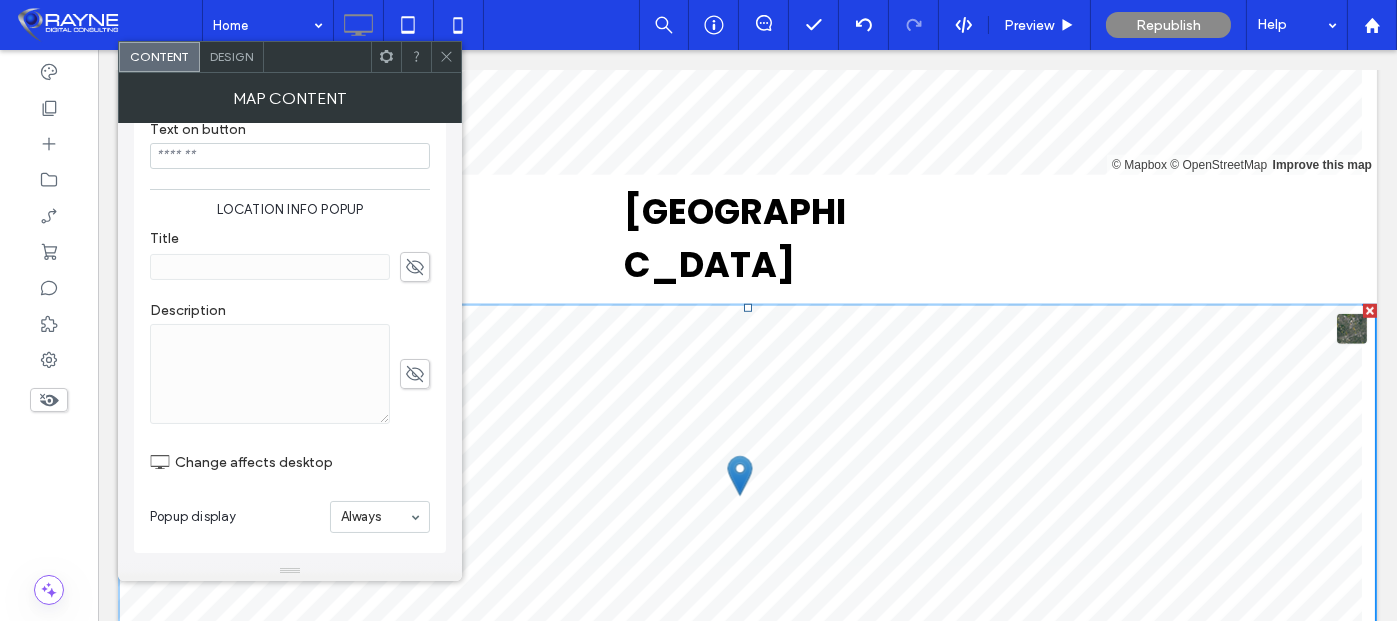 click 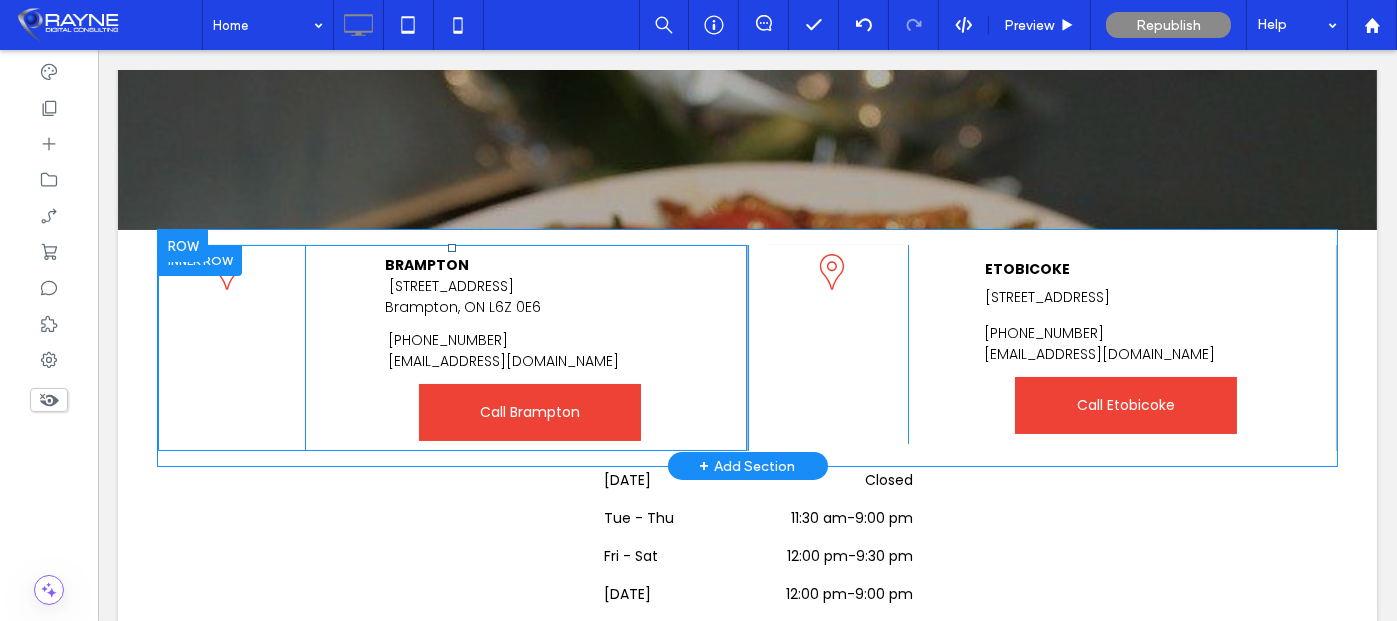 scroll, scrollTop: 400, scrollLeft: 0, axis: vertical 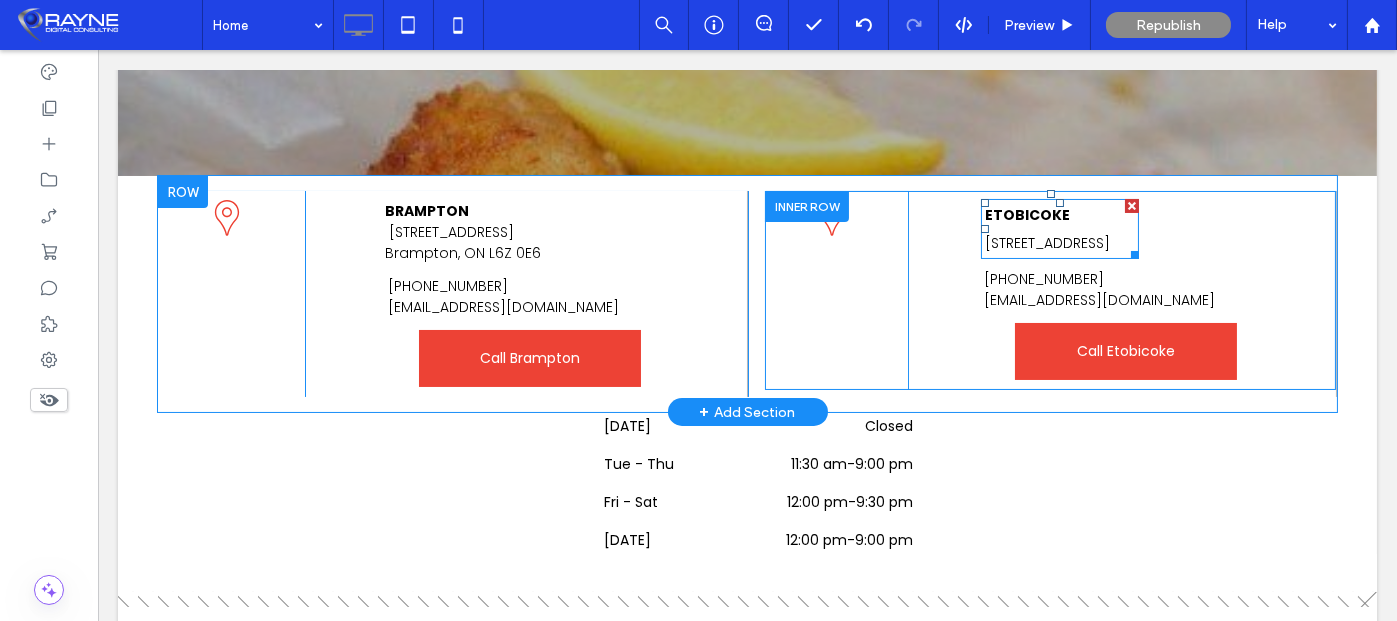 click on "ETOBICOKE" at bounding box center (1027, 215) 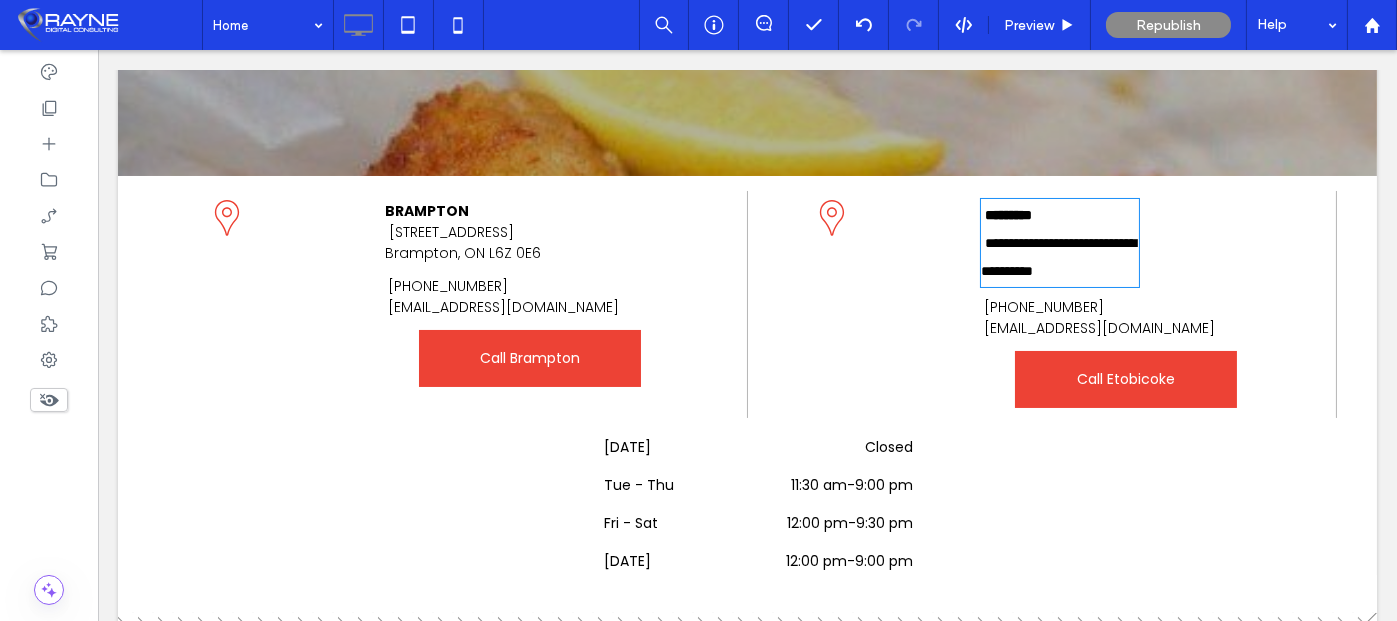 type on "*******" 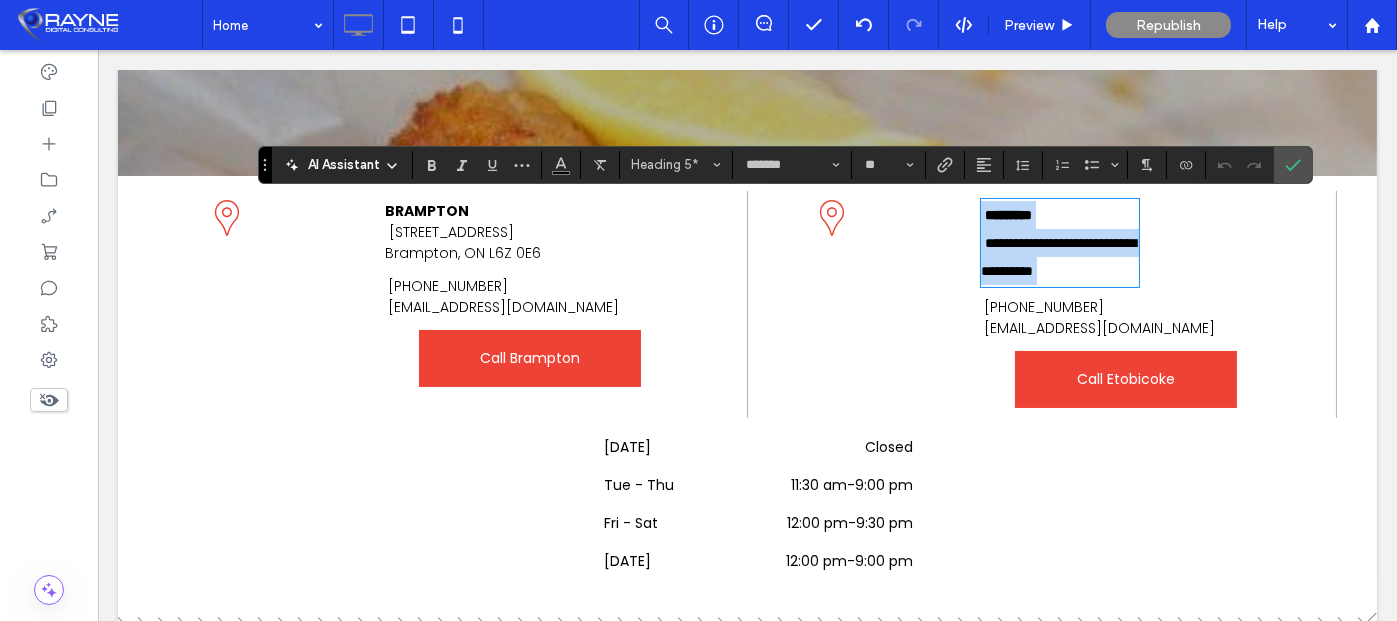click on "*********" at bounding box center (1008, 215) 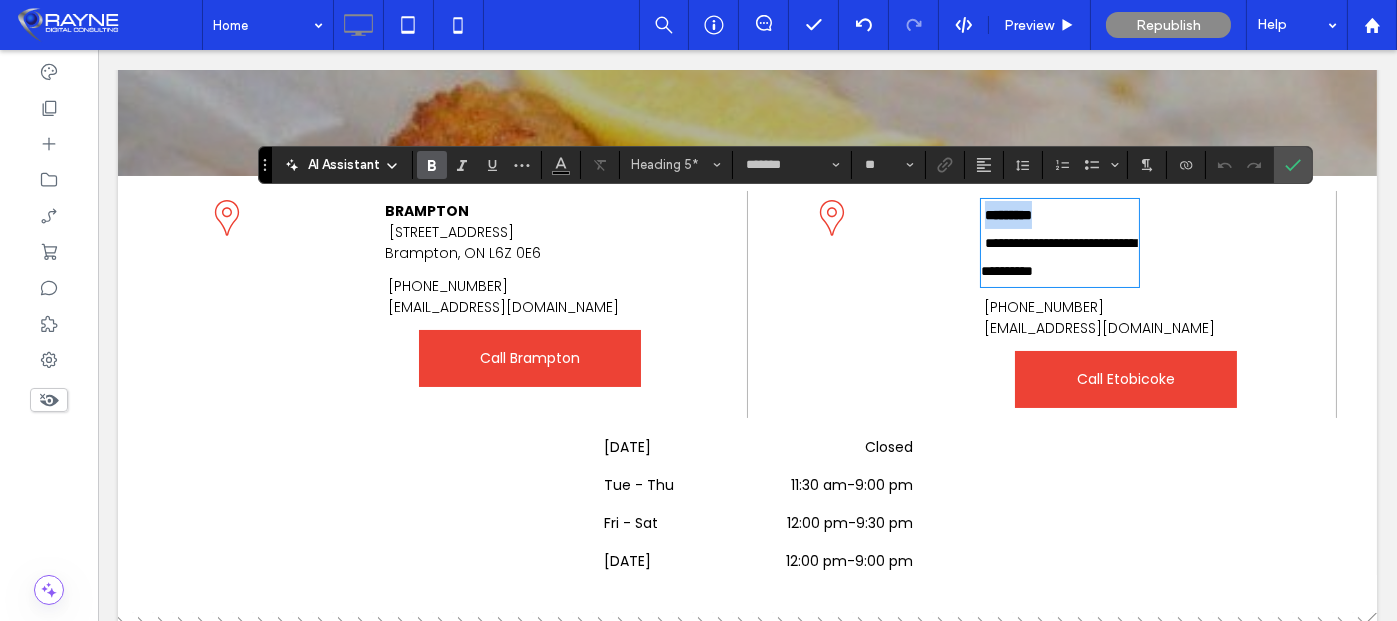 click on "*********" at bounding box center [1008, 215] 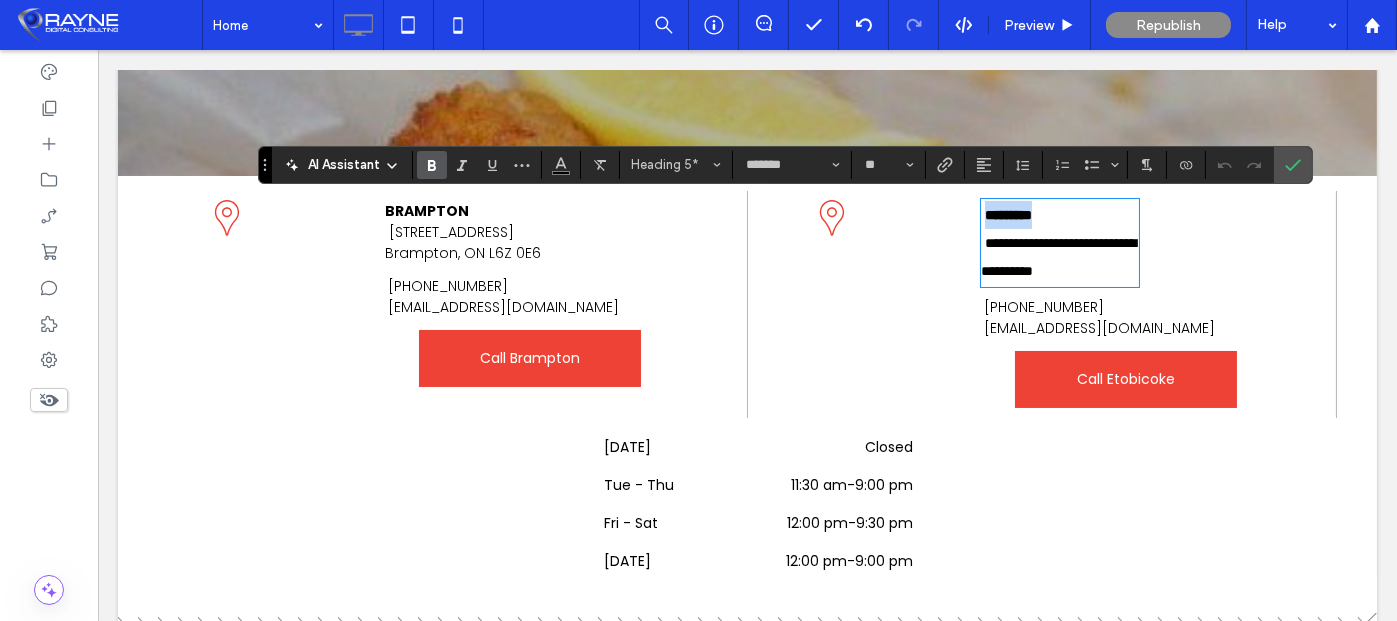 type 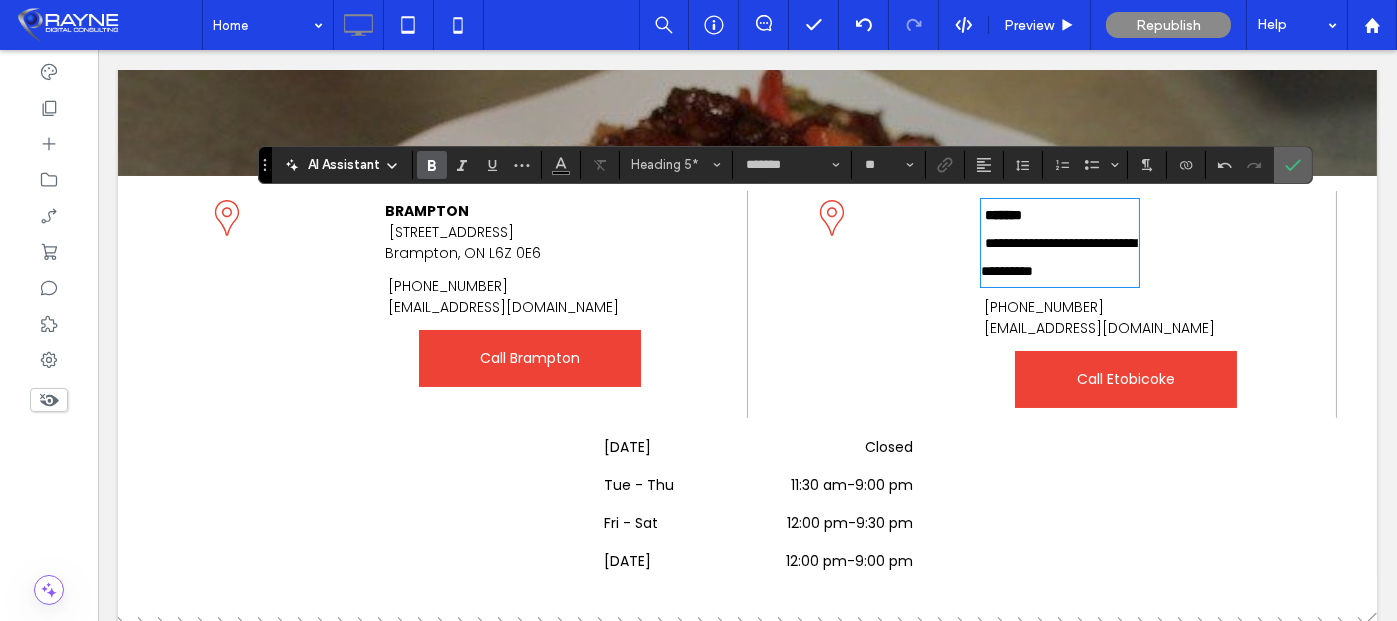 drag, startPoint x: 1296, startPoint y: 167, endPoint x: 1196, endPoint y: 121, distance: 110.0727 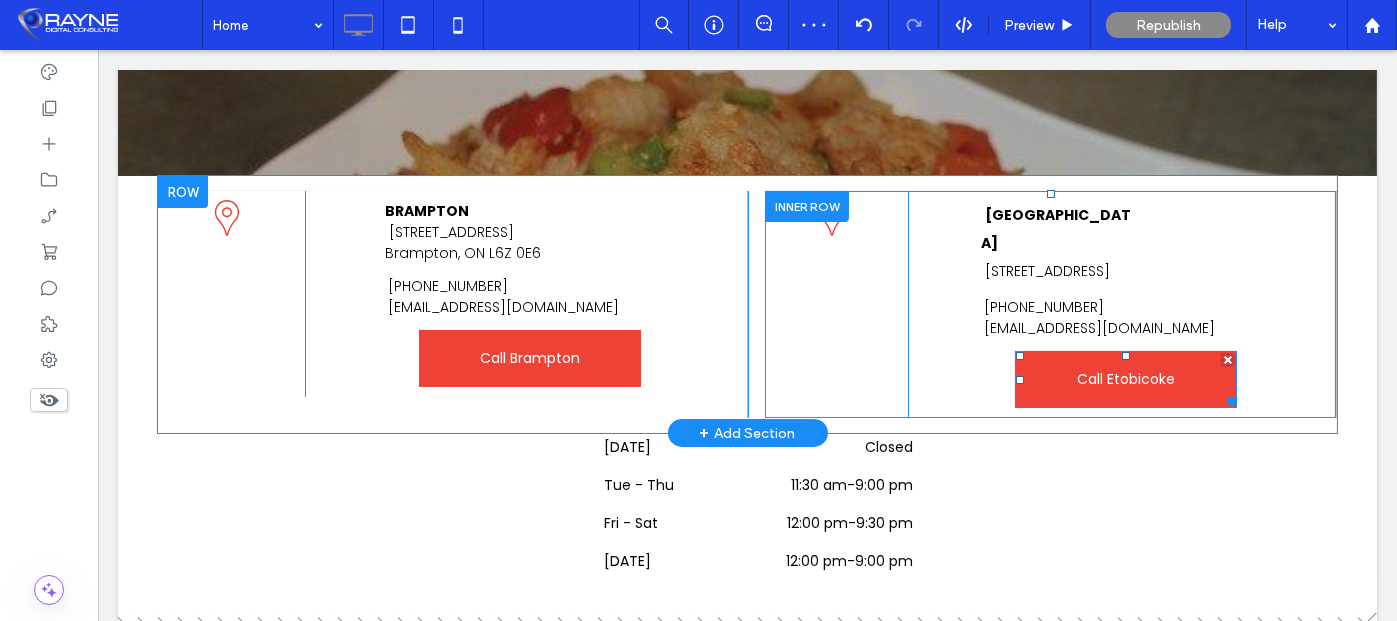 click on "Call Etobicoke" at bounding box center [1126, 379] 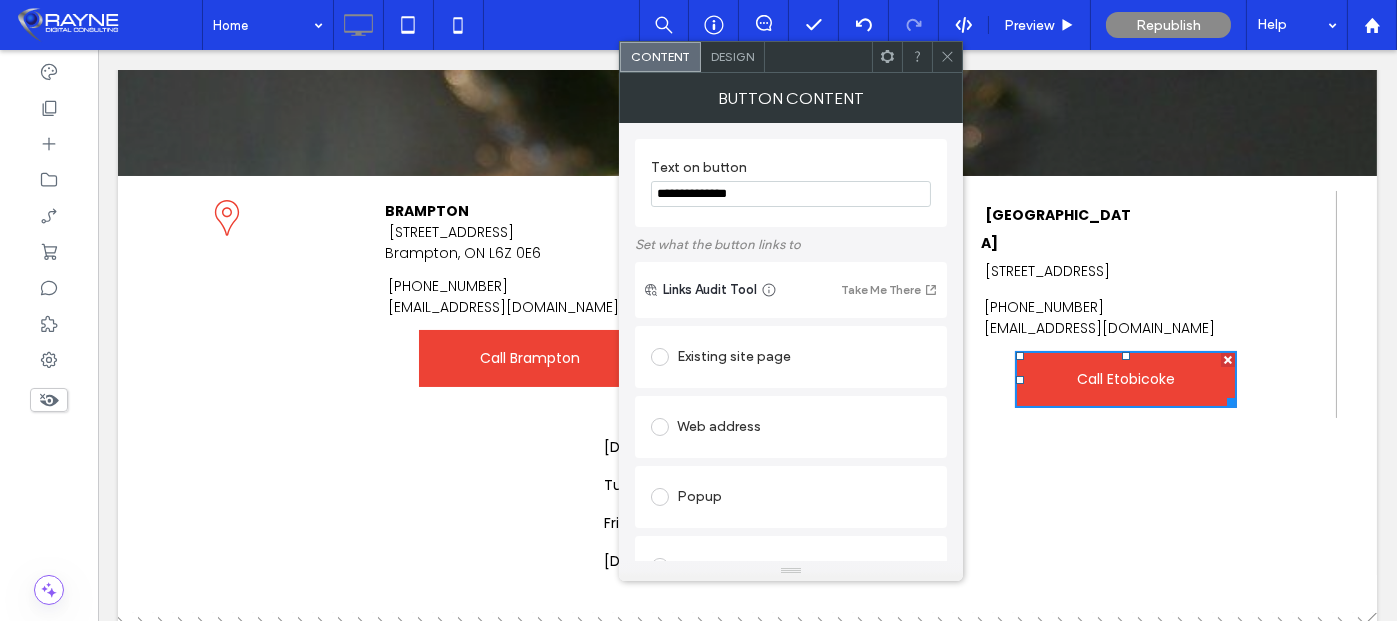 click on "**********" at bounding box center (791, 194) 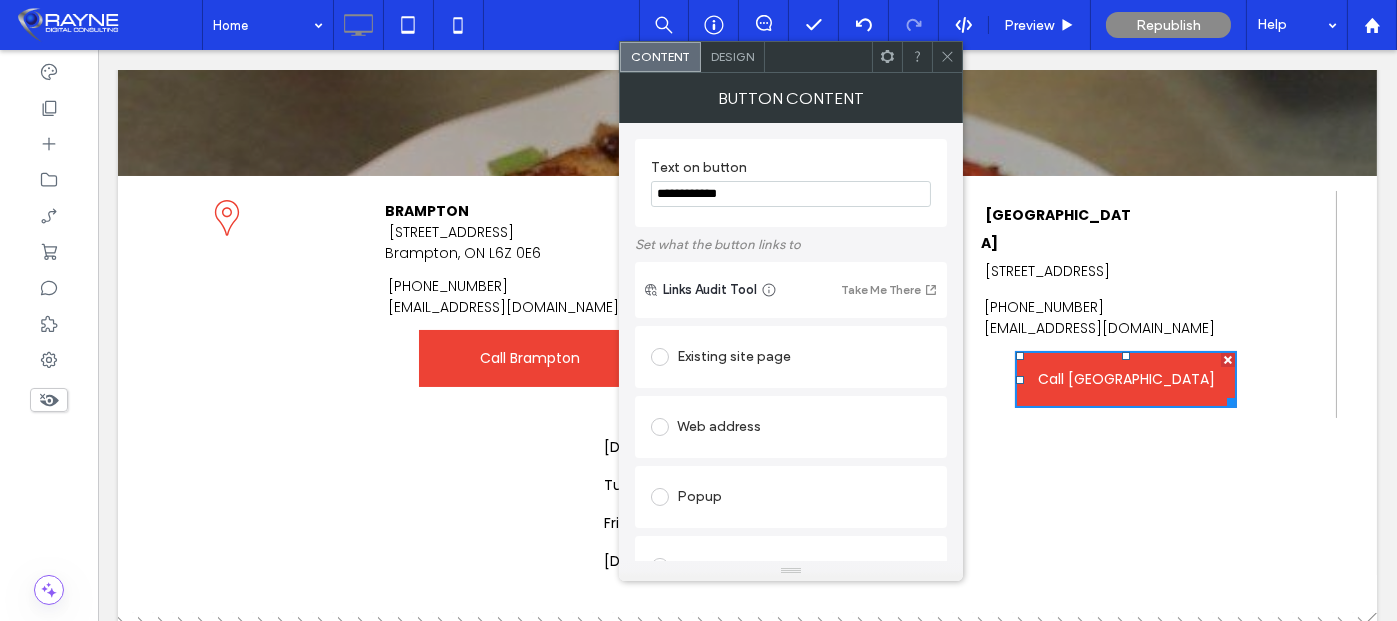 type on "**********" 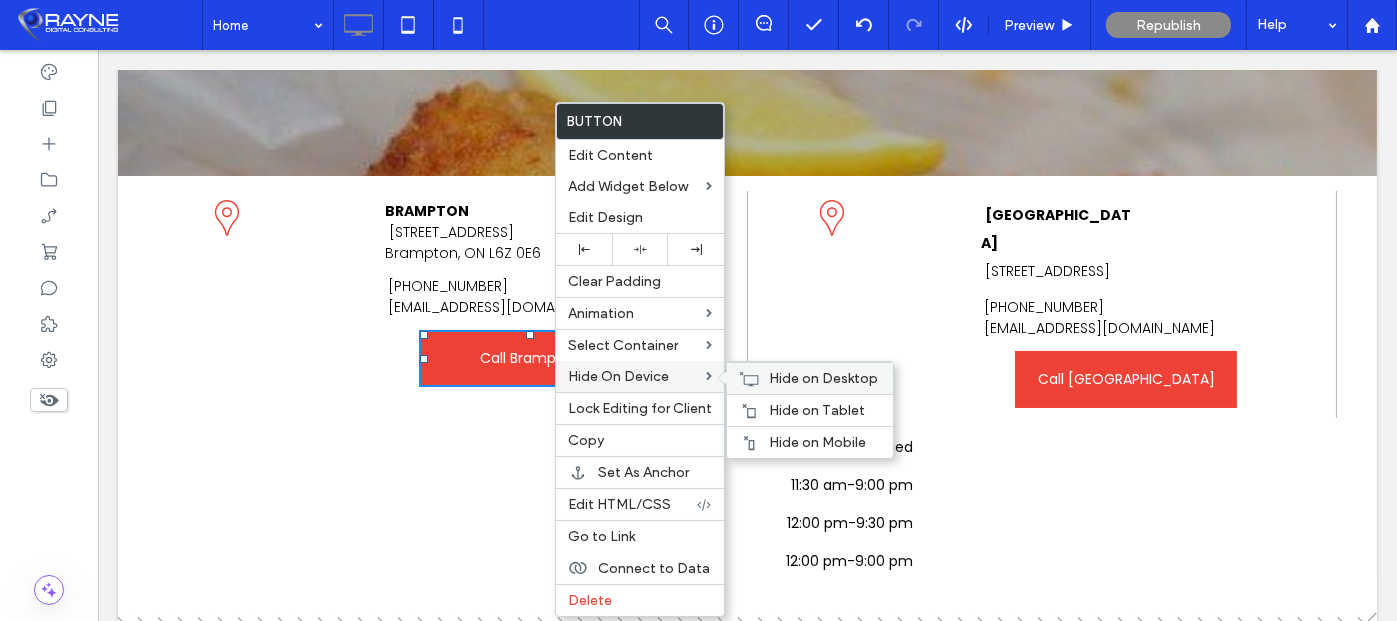 click on "Hide on Desktop" at bounding box center (823, 378) 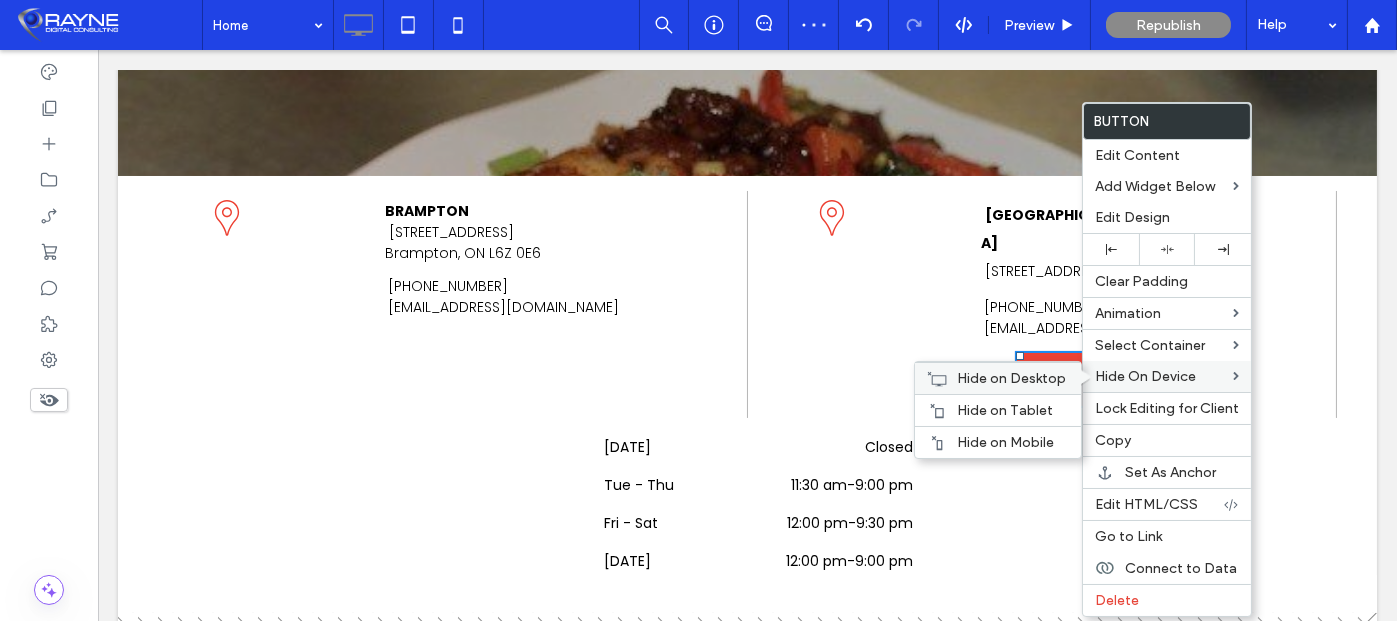 click on "Hide on Desktop" at bounding box center [1011, 378] 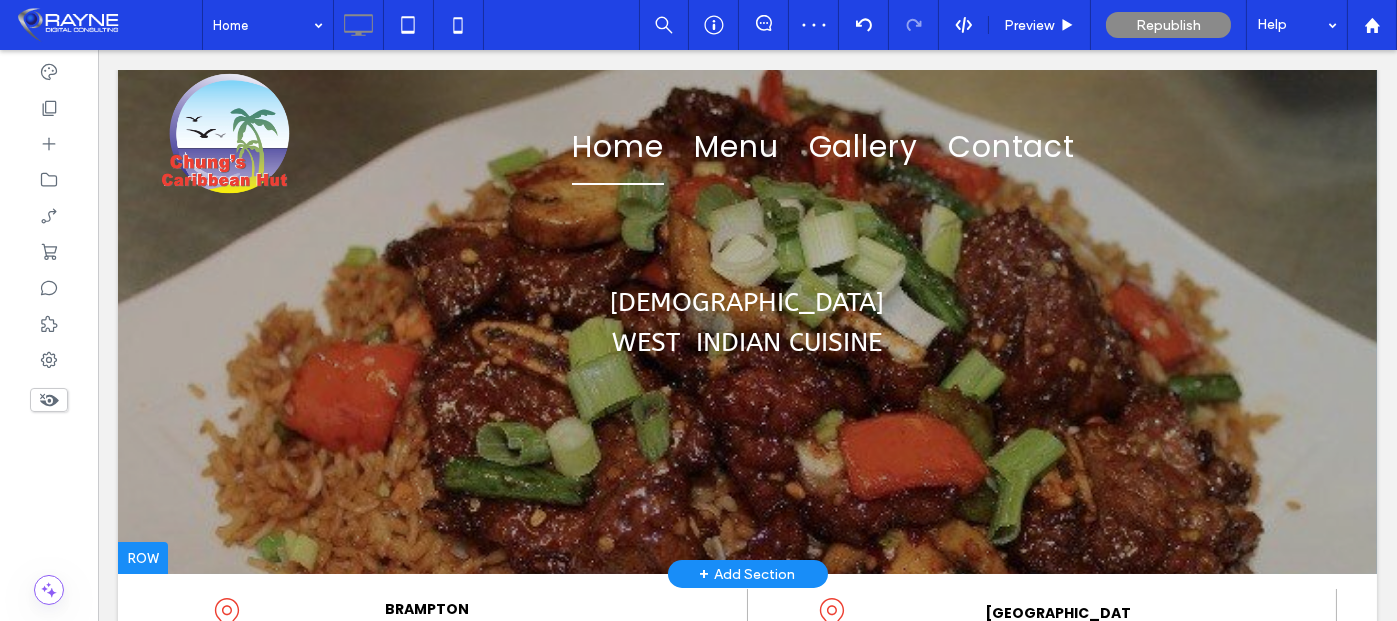 scroll, scrollTop: 0, scrollLeft: 0, axis: both 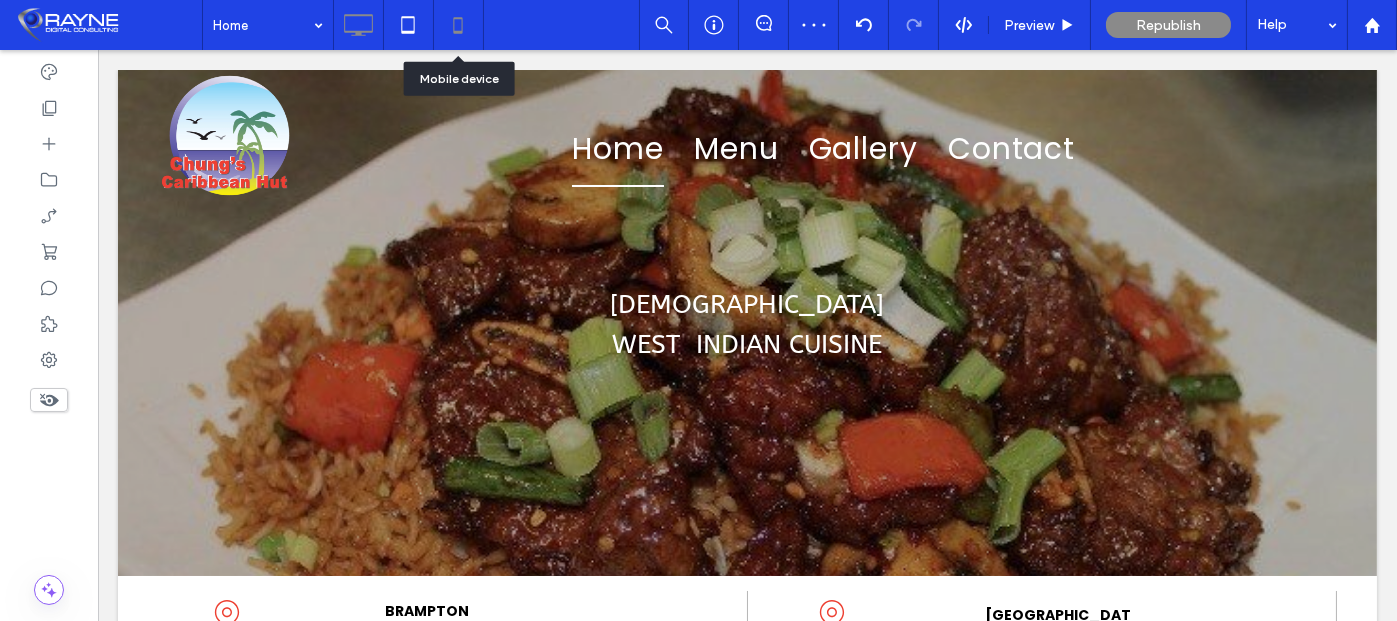 click 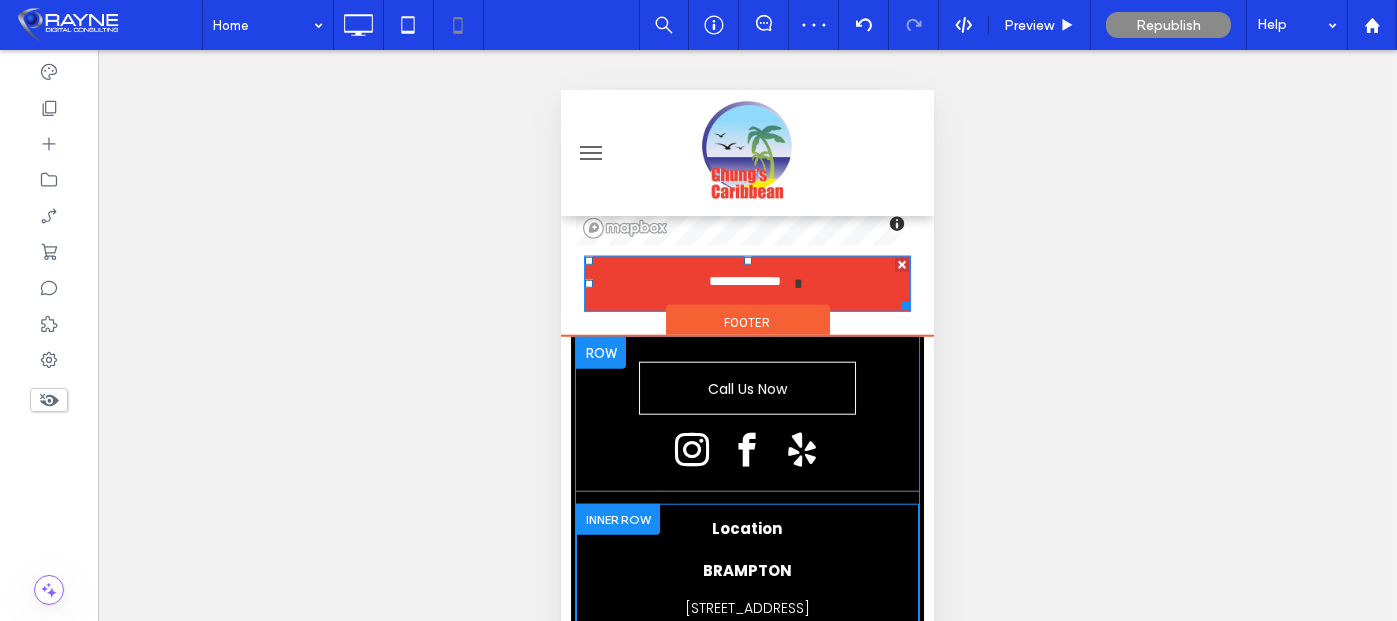 scroll, scrollTop: 4577, scrollLeft: 0, axis: vertical 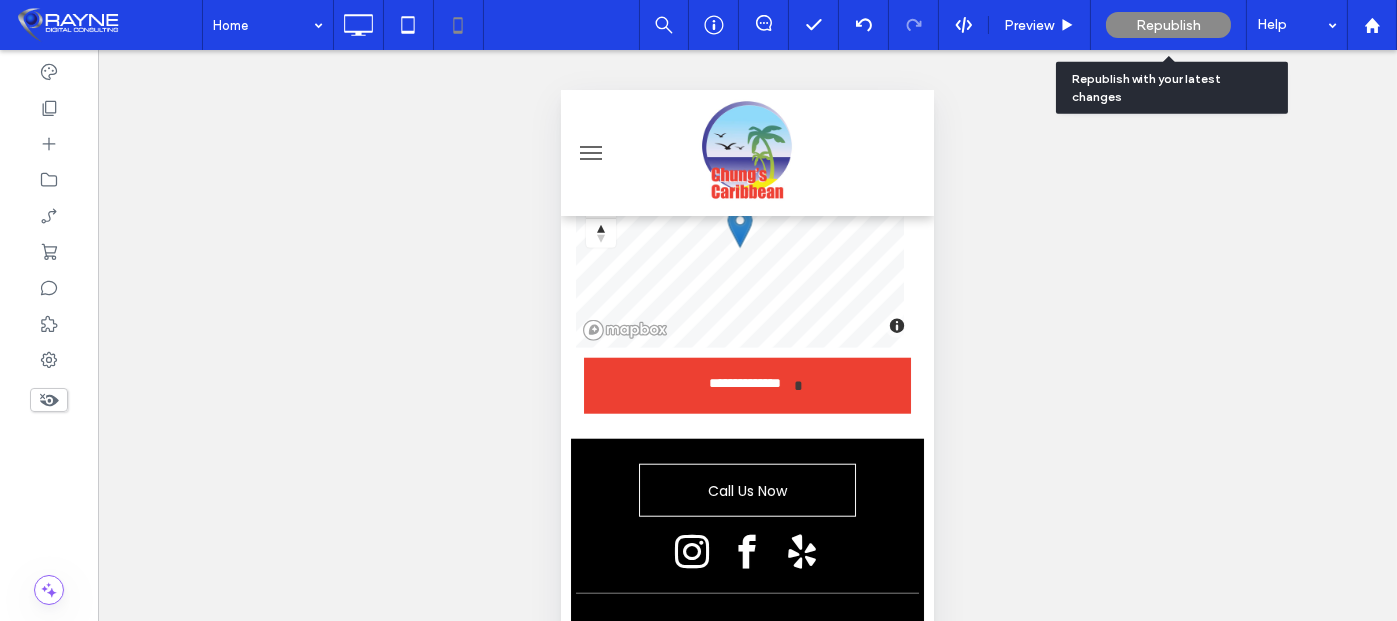 click on "Republish" at bounding box center (1168, 25) 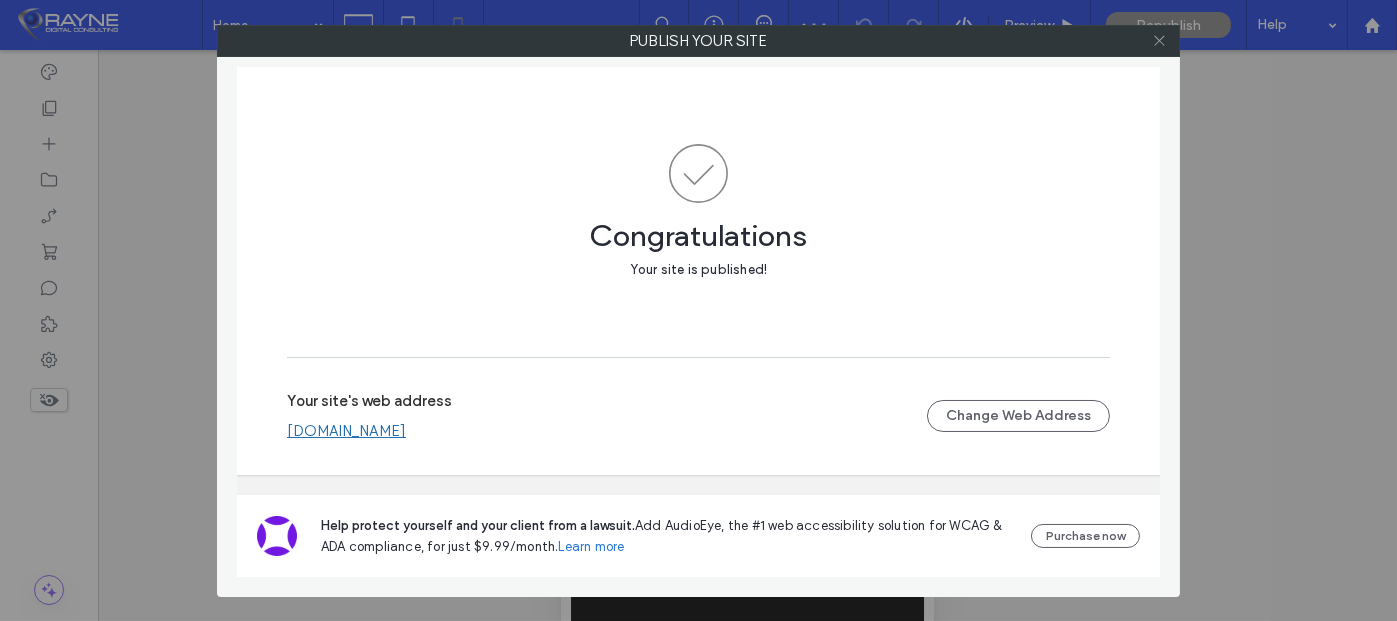 click at bounding box center [1159, 41] 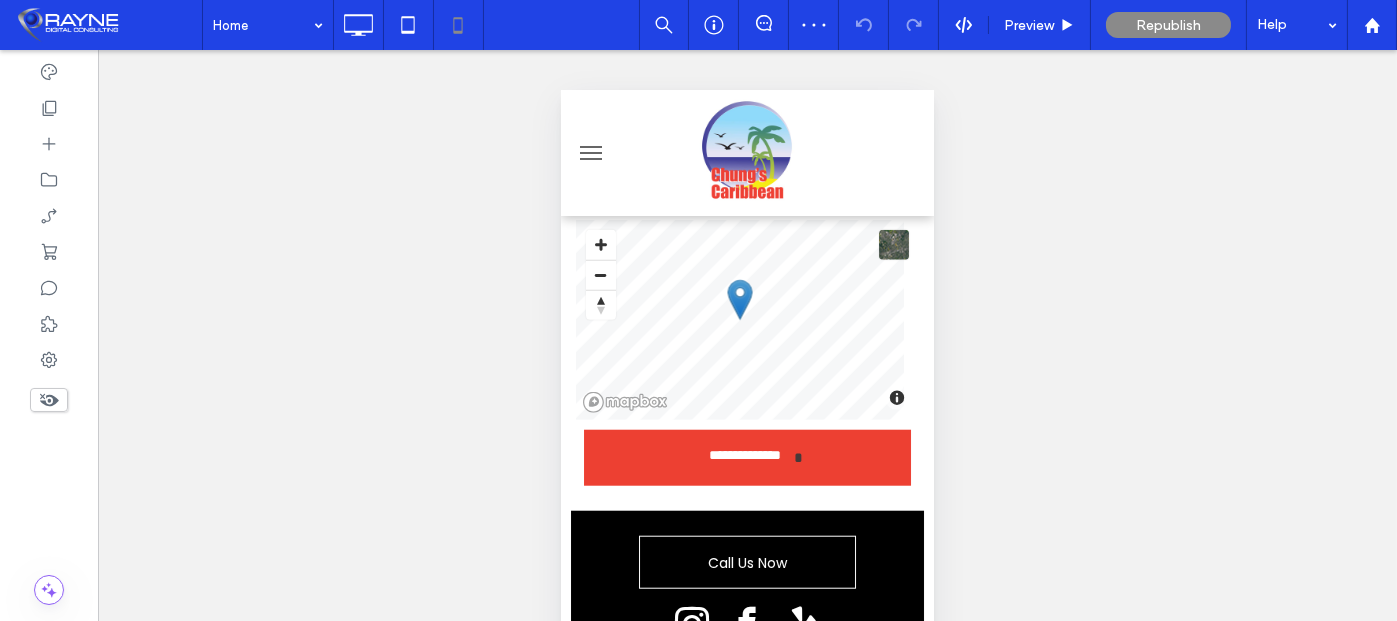 scroll, scrollTop: 3577, scrollLeft: 0, axis: vertical 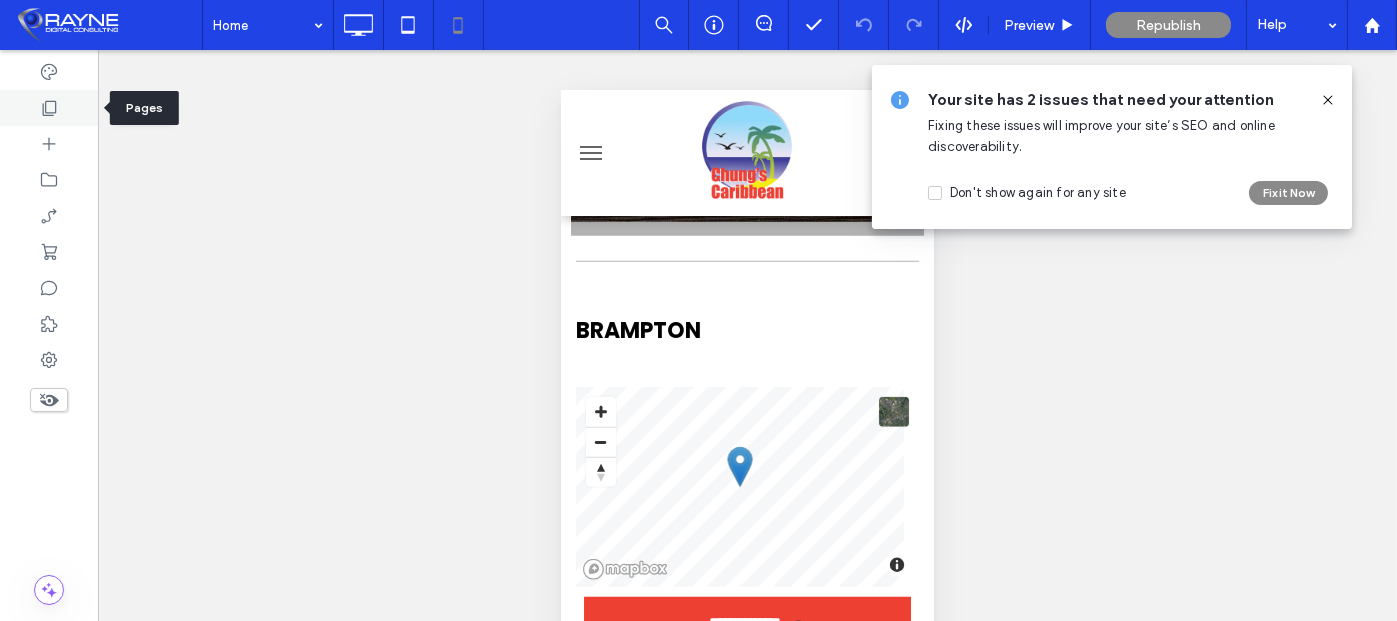 click 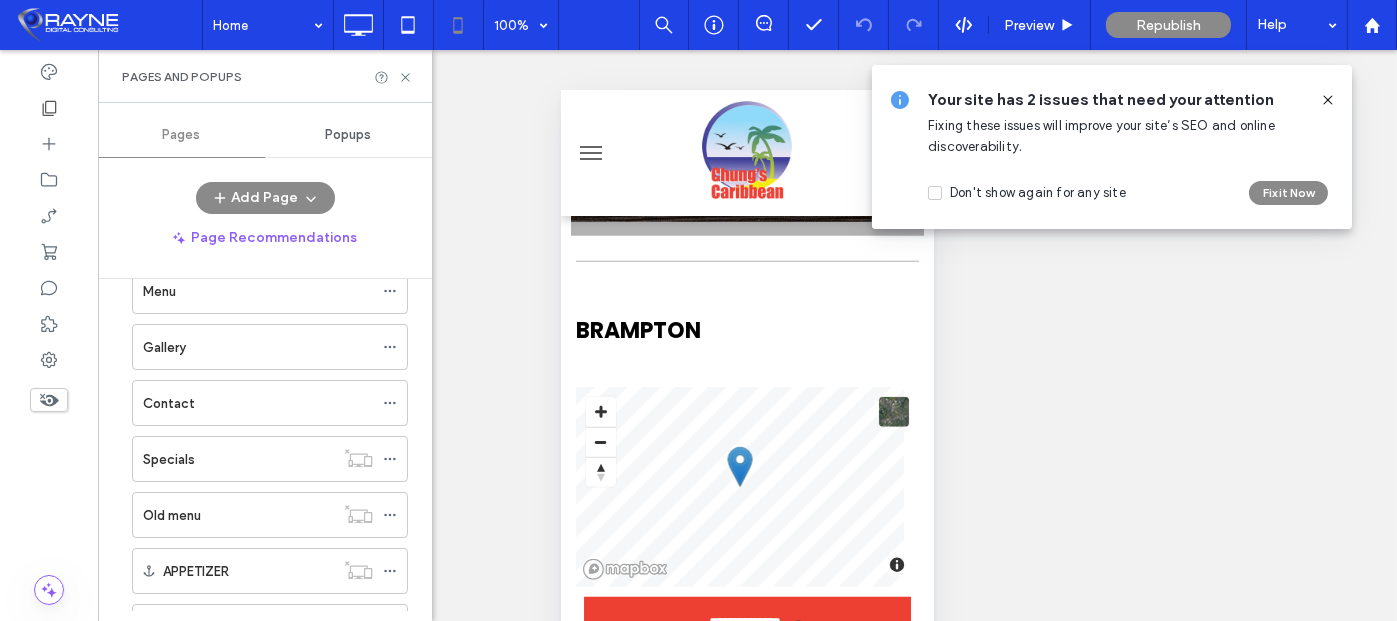 scroll, scrollTop: 100, scrollLeft: 0, axis: vertical 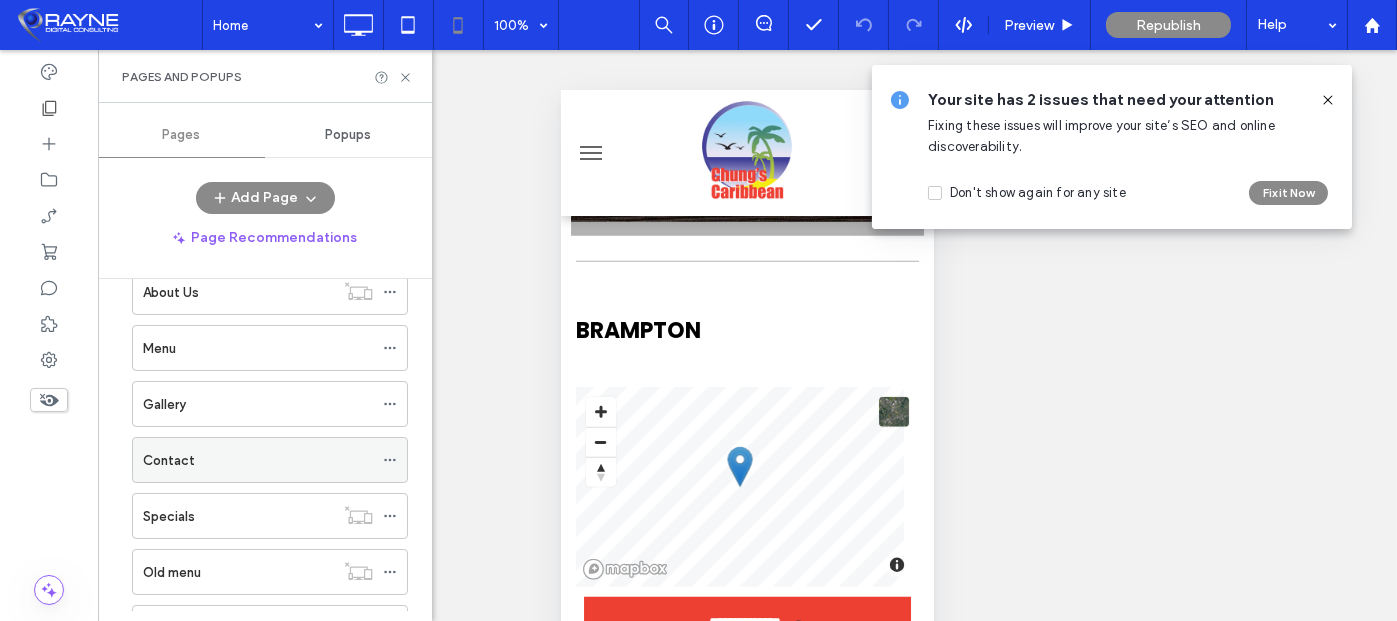 click on "Contact" at bounding box center (258, 460) 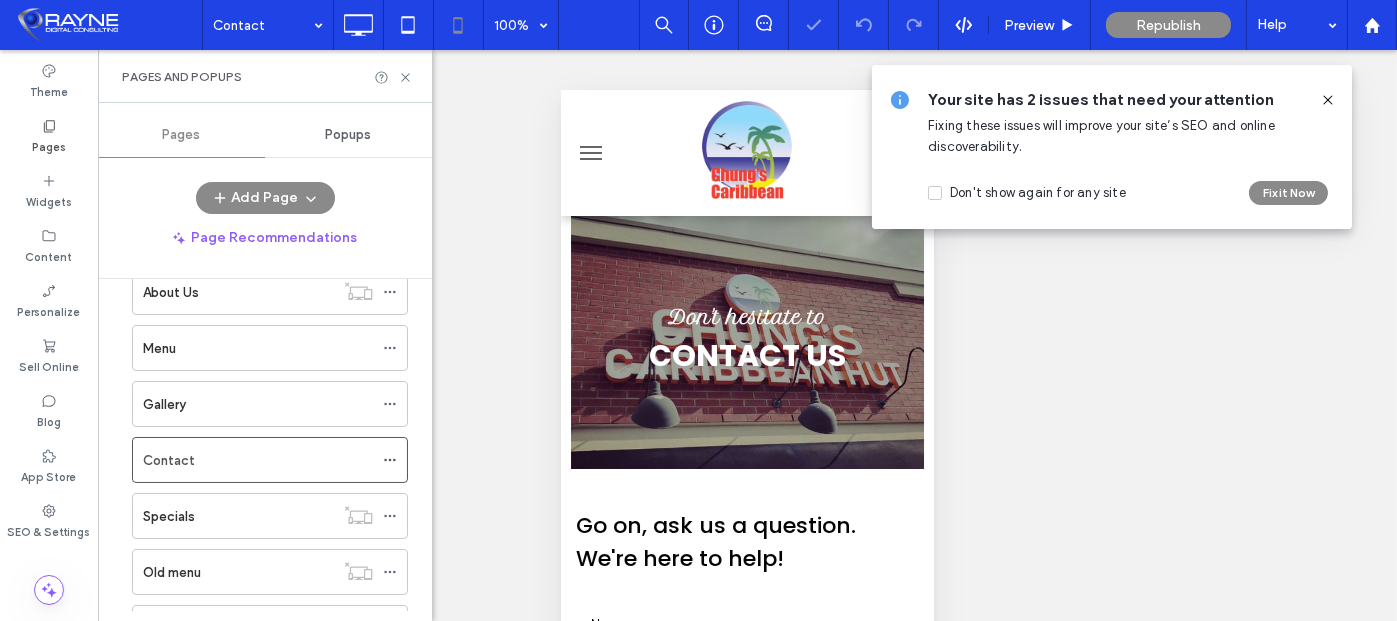 scroll, scrollTop: 0, scrollLeft: 0, axis: both 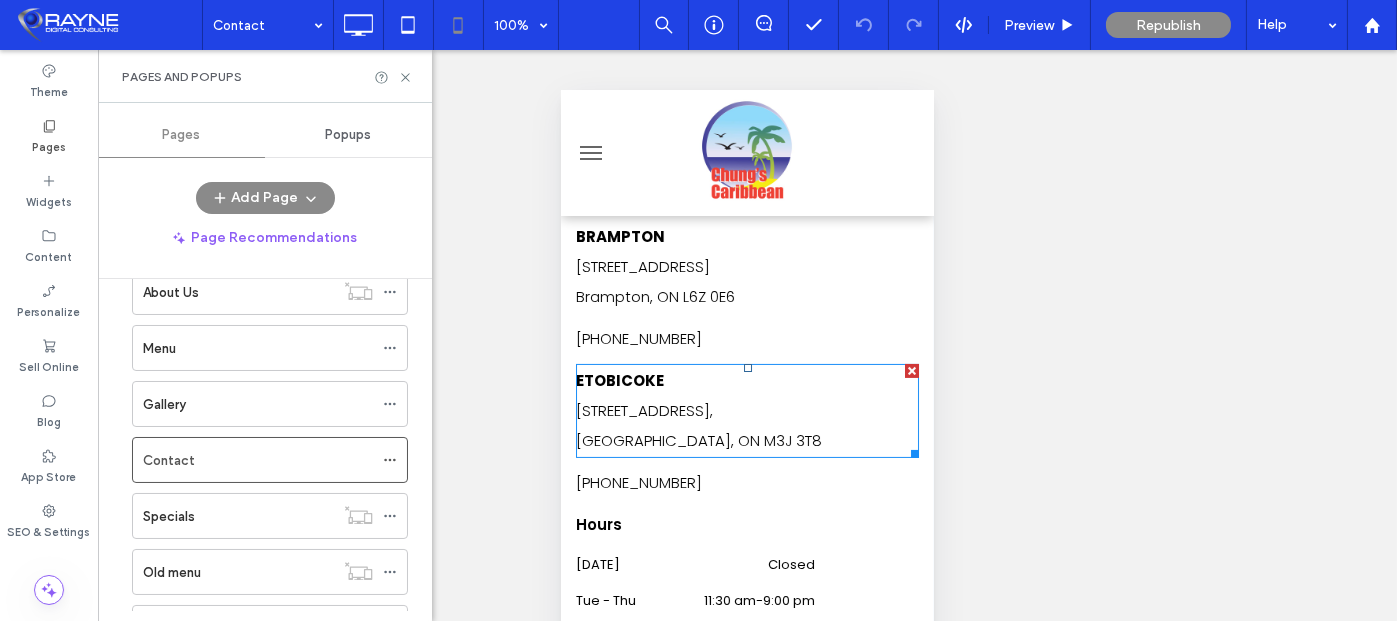 click on "ETOBICOKE" at bounding box center (619, 380) 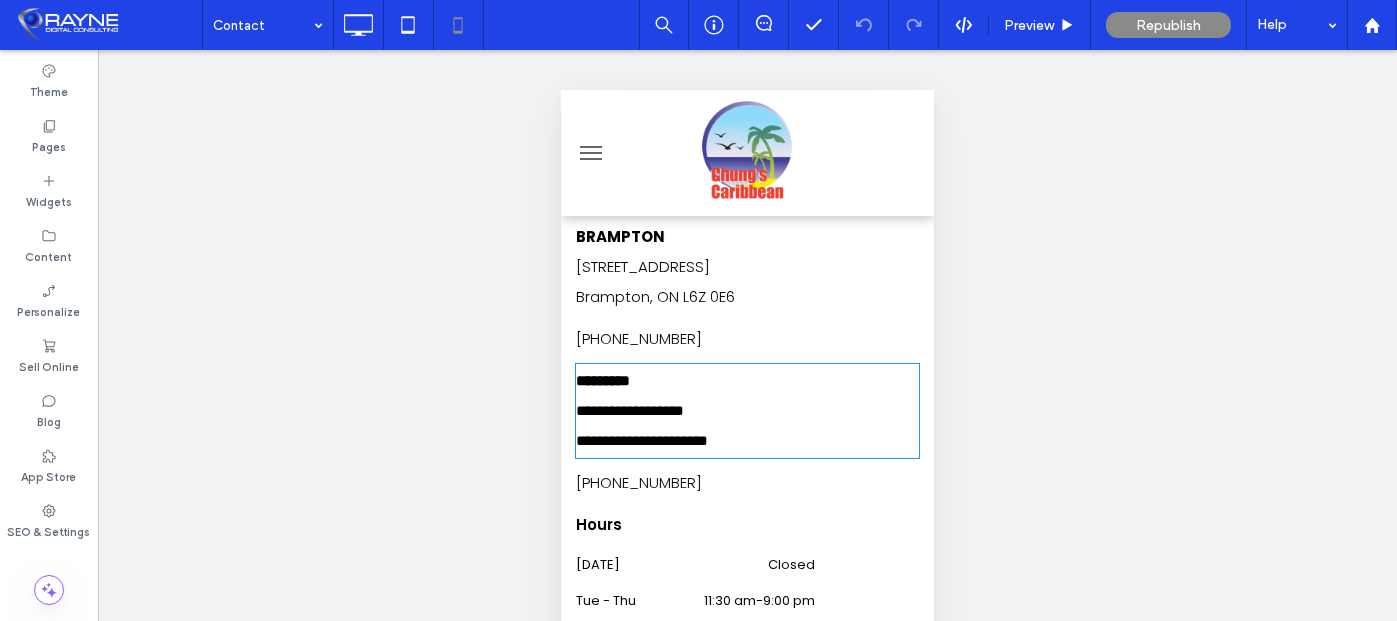 type on "*******" 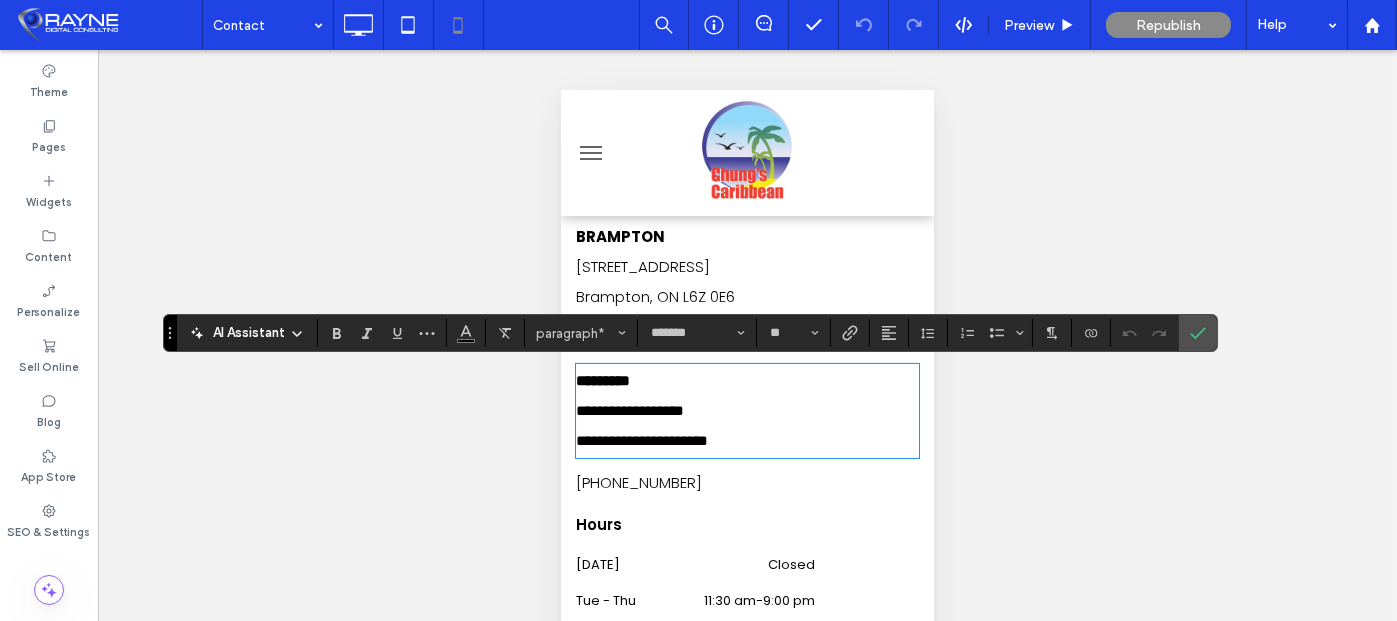 click on "*********" at bounding box center (602, 380) 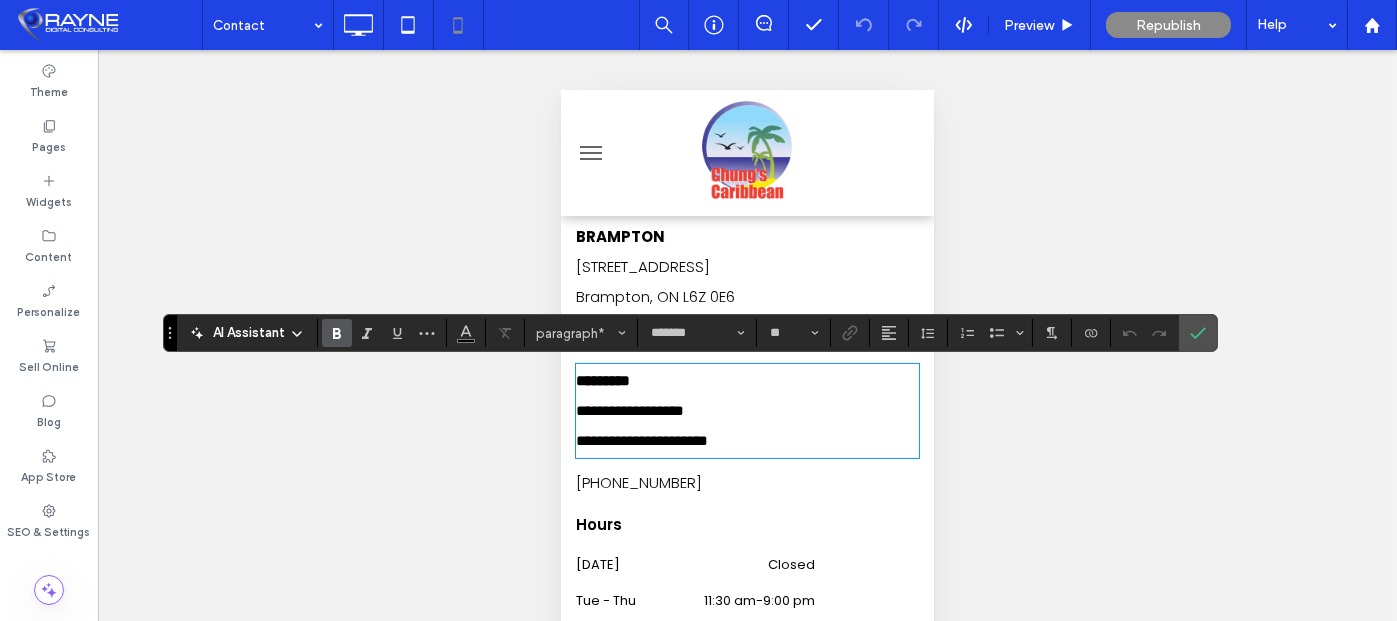 click on "*********" at bounding box center [602, 380] 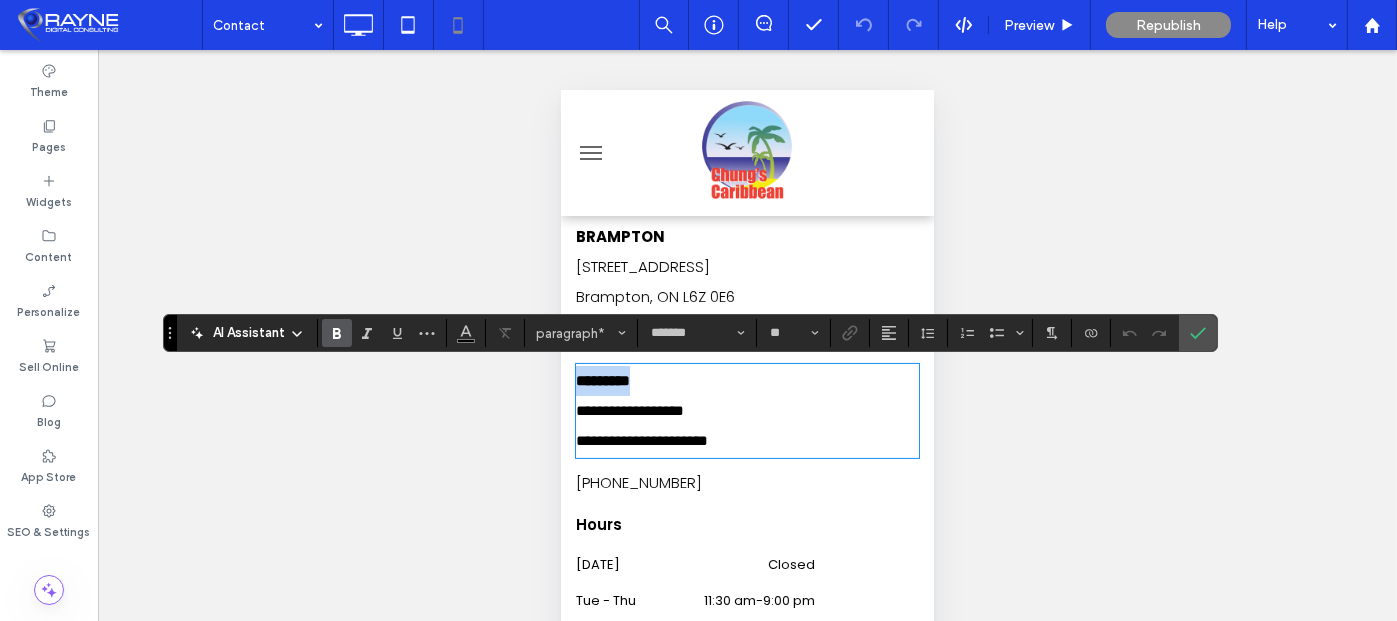 click on "*********" at bounding box center (602, 380) 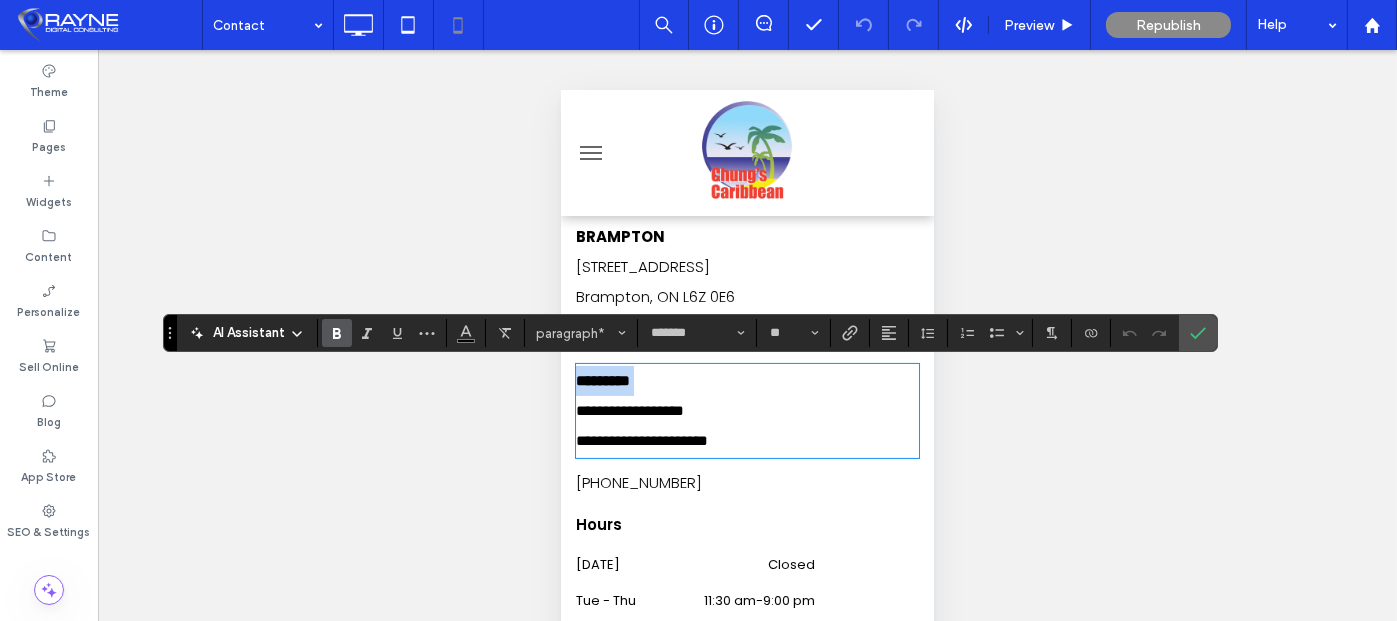 click on "*********" at bounding box center (602, 380) 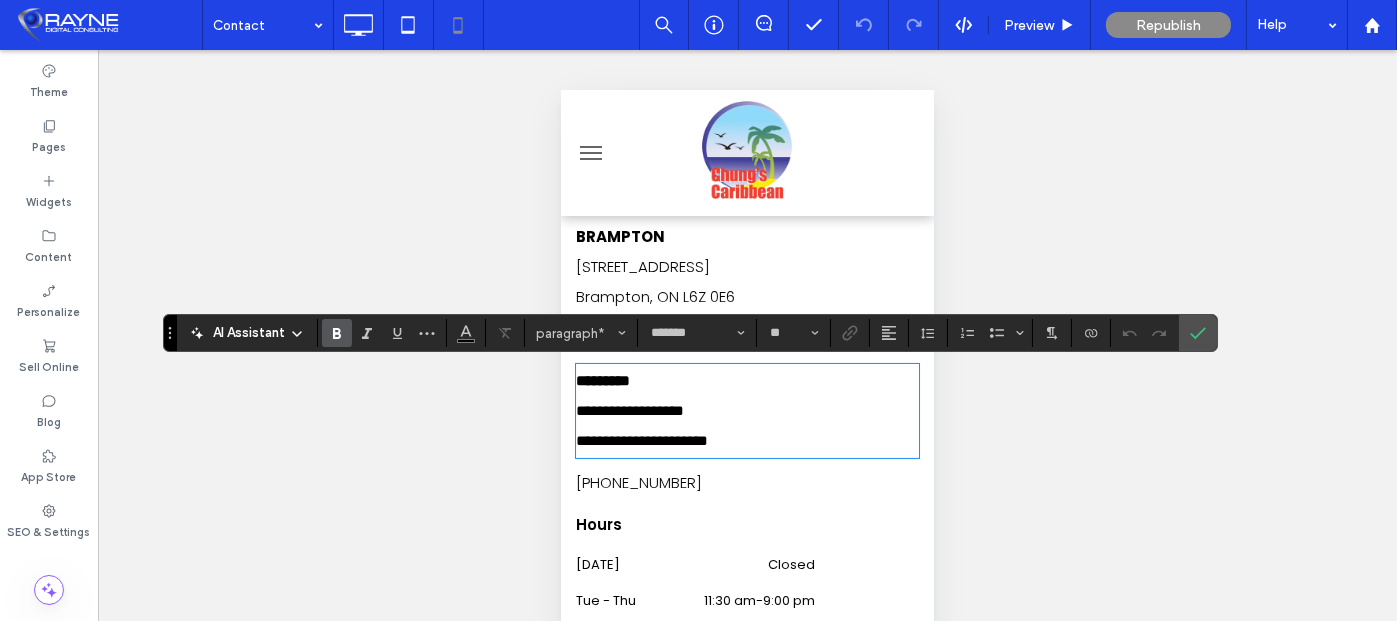 click on "*********" at bounding box center [602, 380] 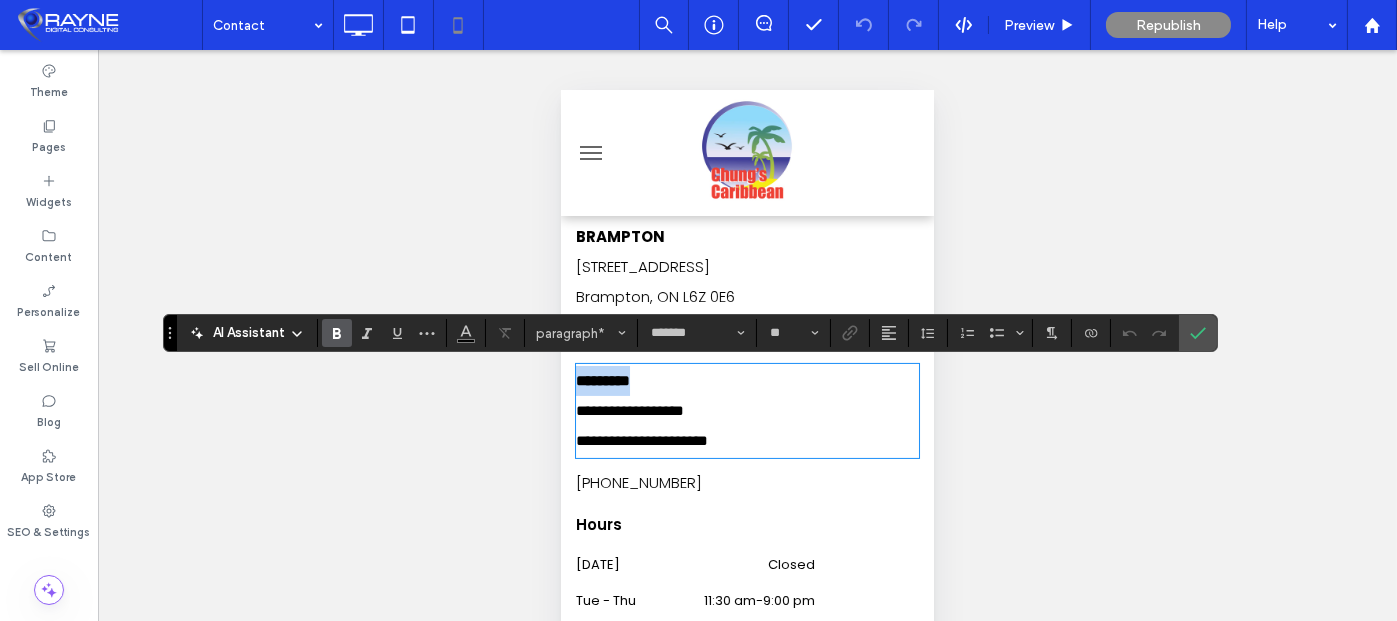 click on "*********" at bounding box center [602, 380] 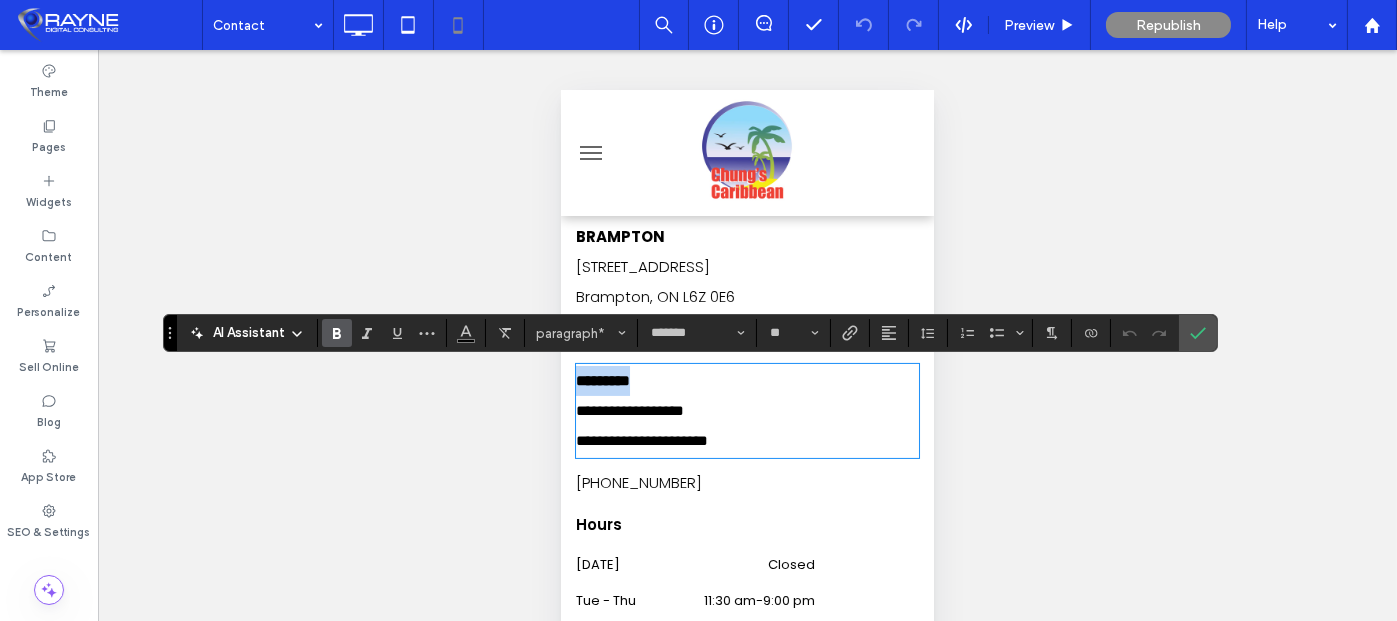 type 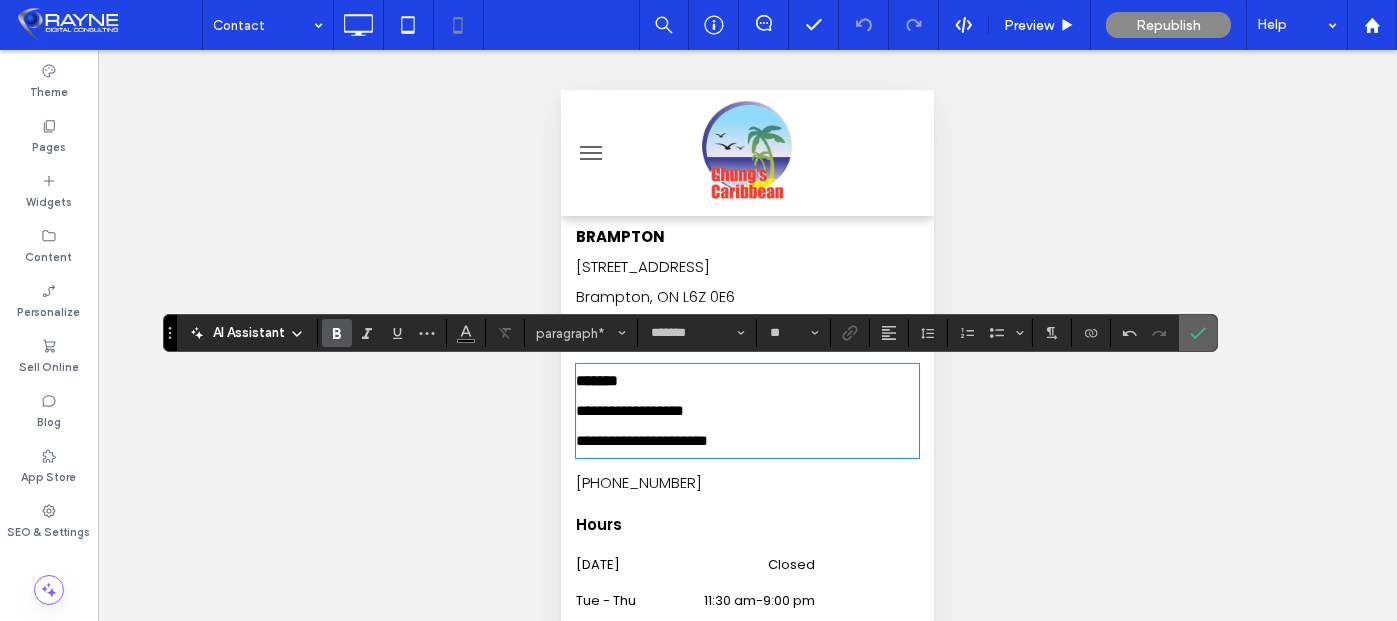 click at bounding box center (1198, 333) 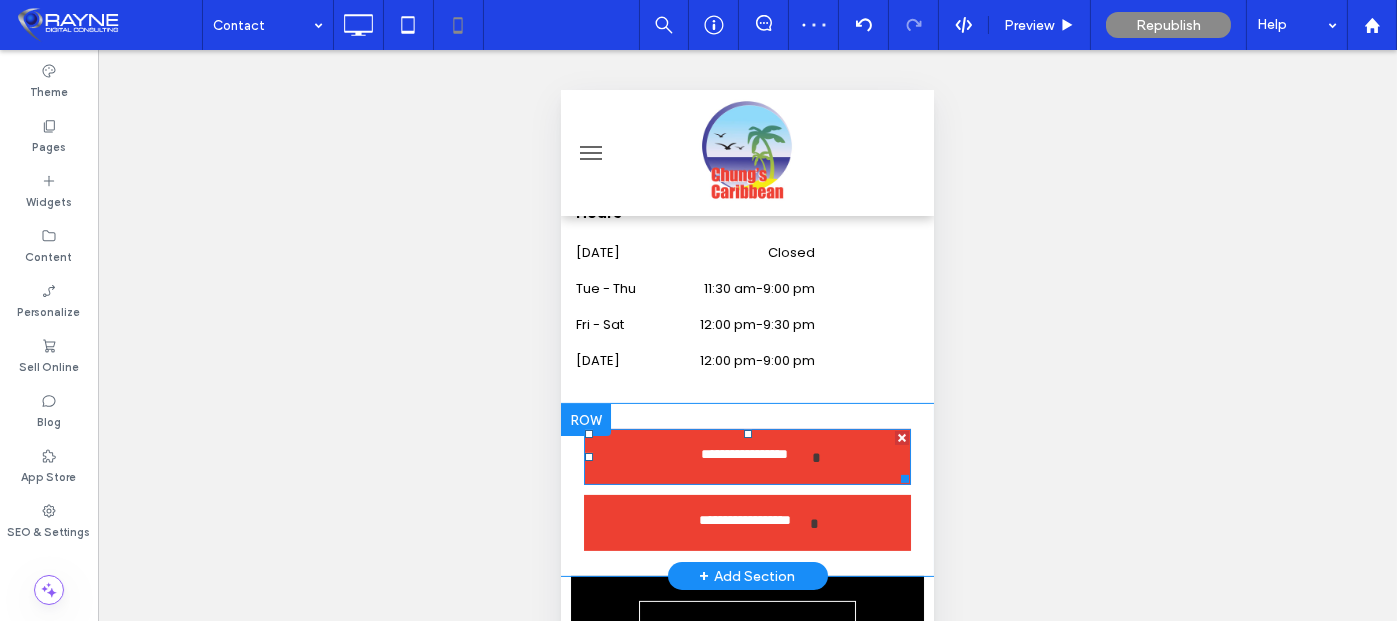 scroll, scrollTop: 1200, scrollLeft: 0, axis: vertical 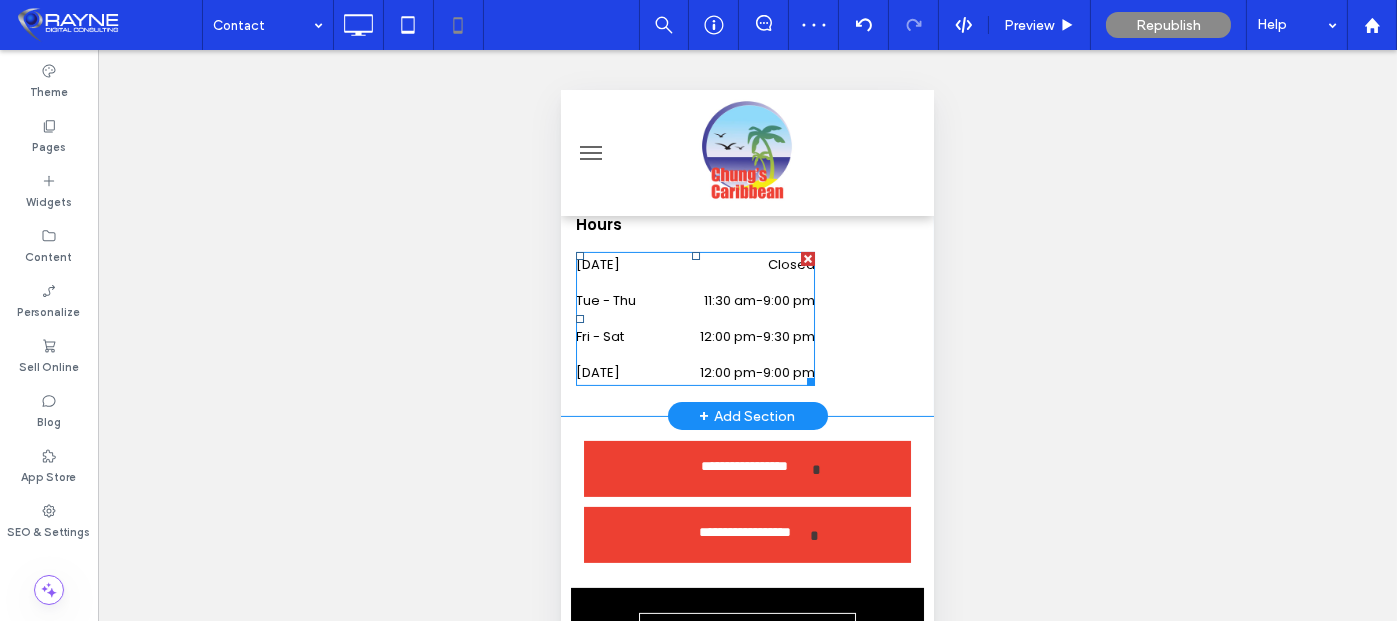click on "Tue - Thu
11:30 am
-  9:00 pm" at bounding box center (694, 306) 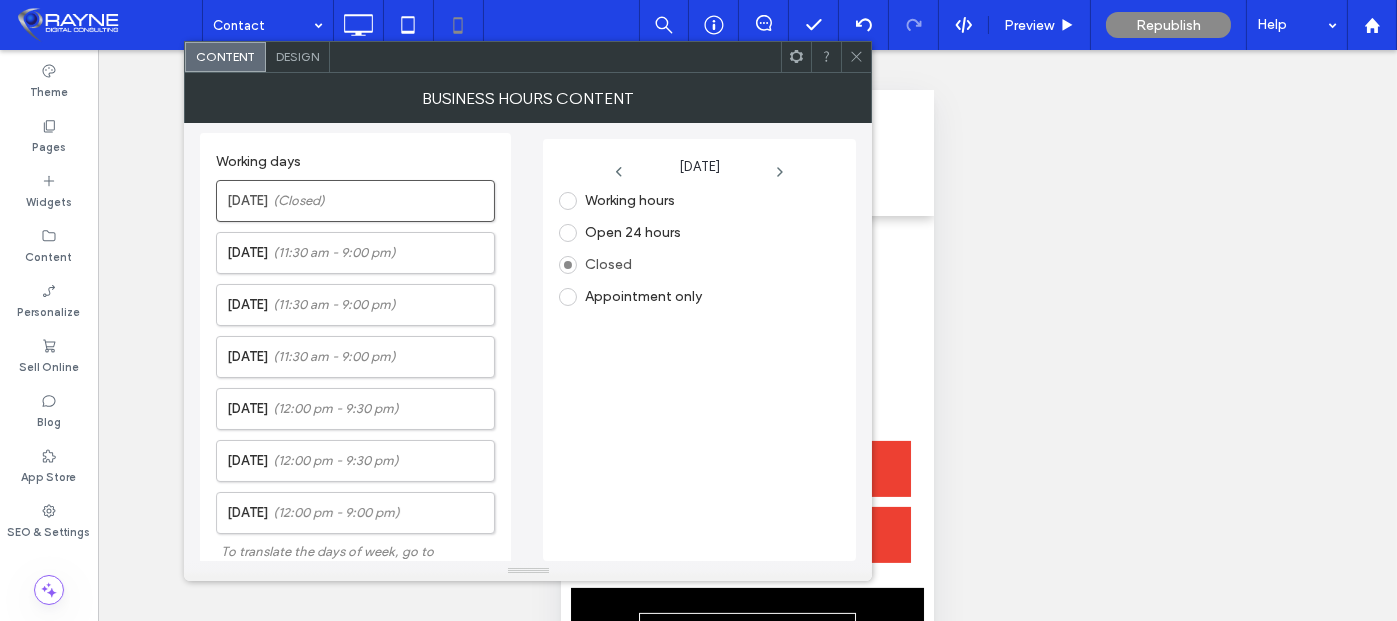 click on "Design" at bounding box center (297, 56) 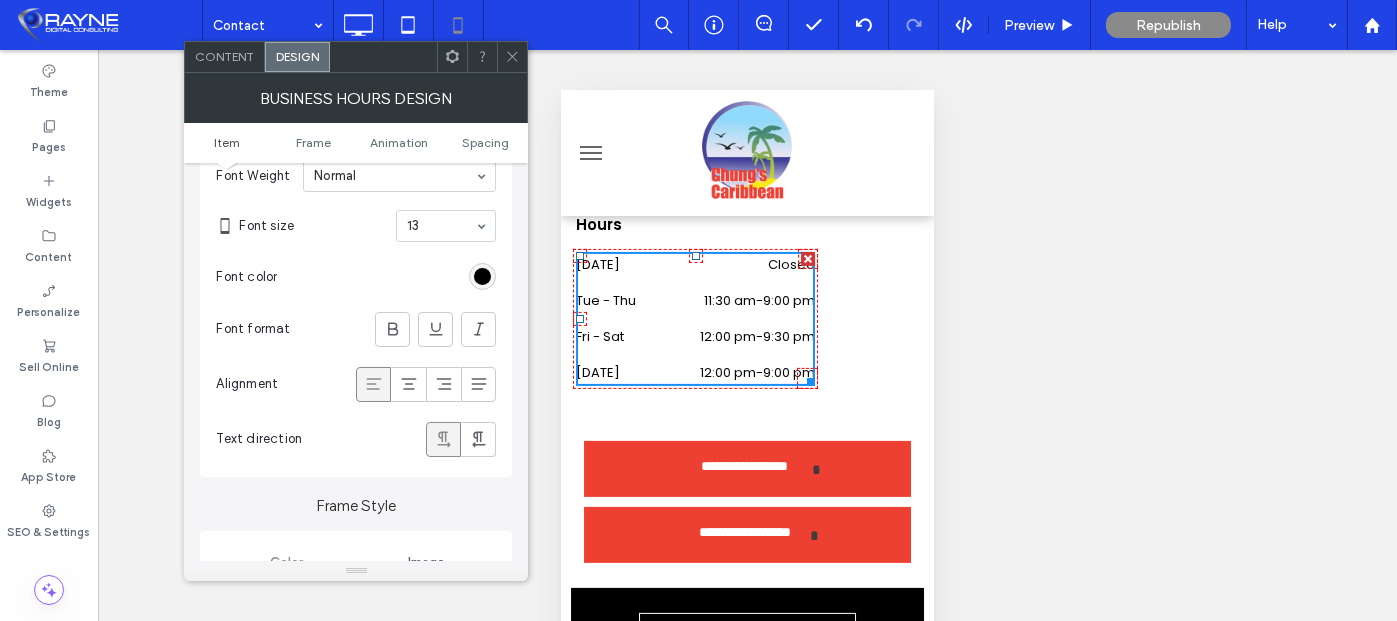 scroll, scrollTop: 100, scrollLeft: 0, axis: vertical 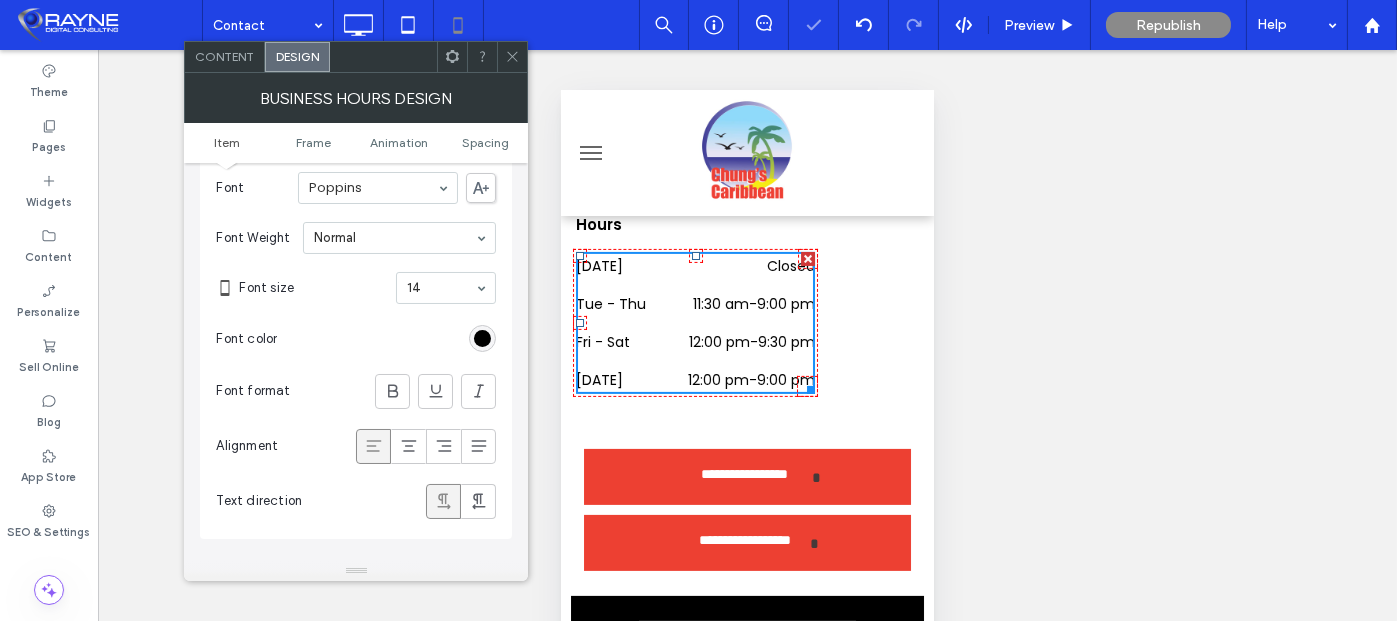 click at bounding box center [441, 288] 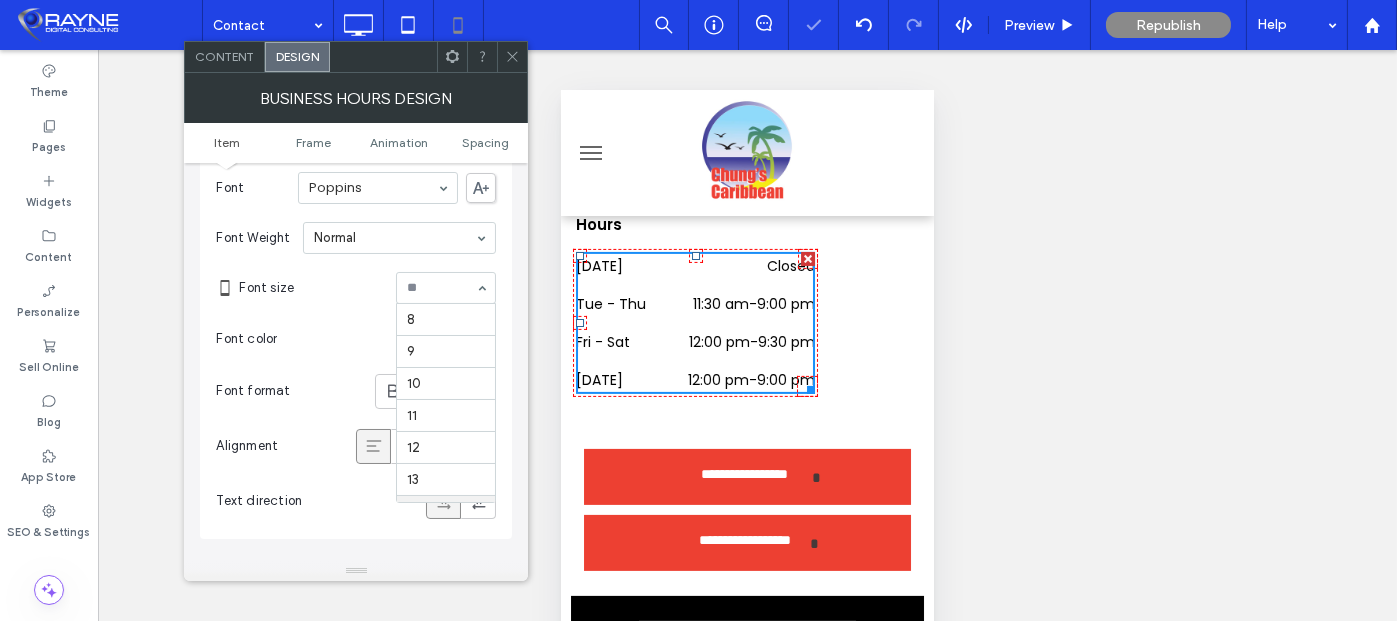 scroll, scrollTop: 196, scrollLeft: 0, axis: vertical 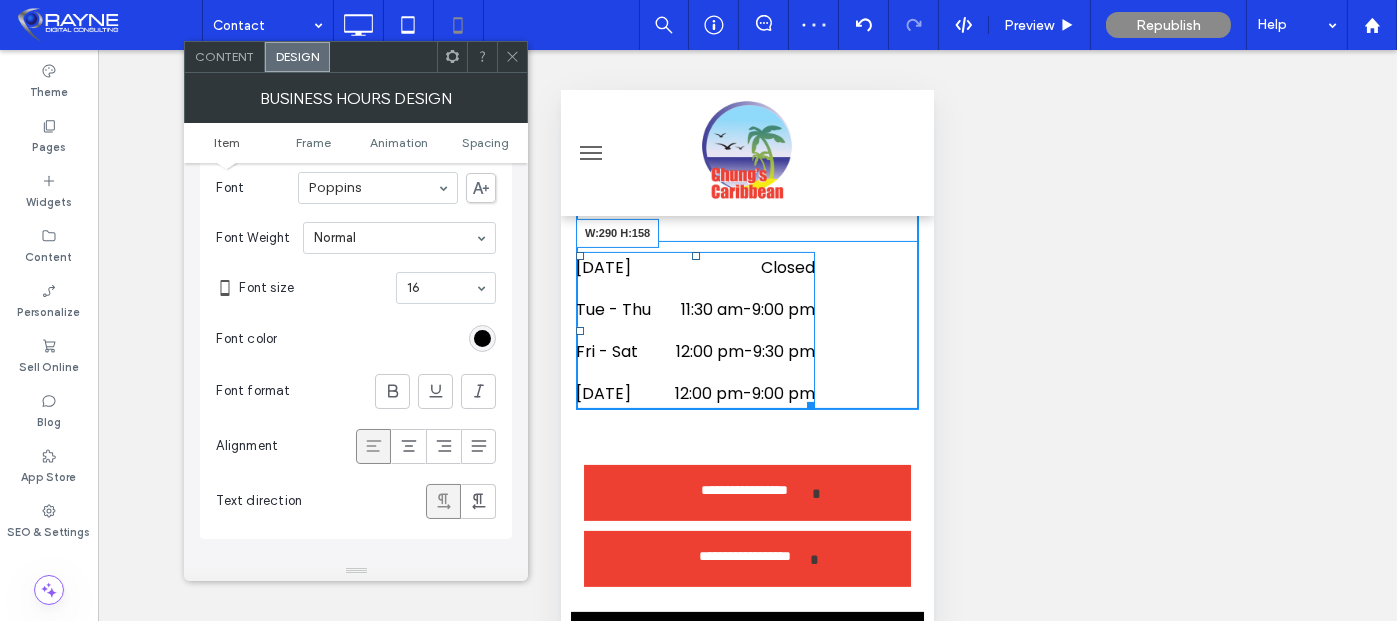 drag, startPoint x: 805, startPoint y: 502, endPoint x: 856, endPoint y: 500, distance: 51.0392 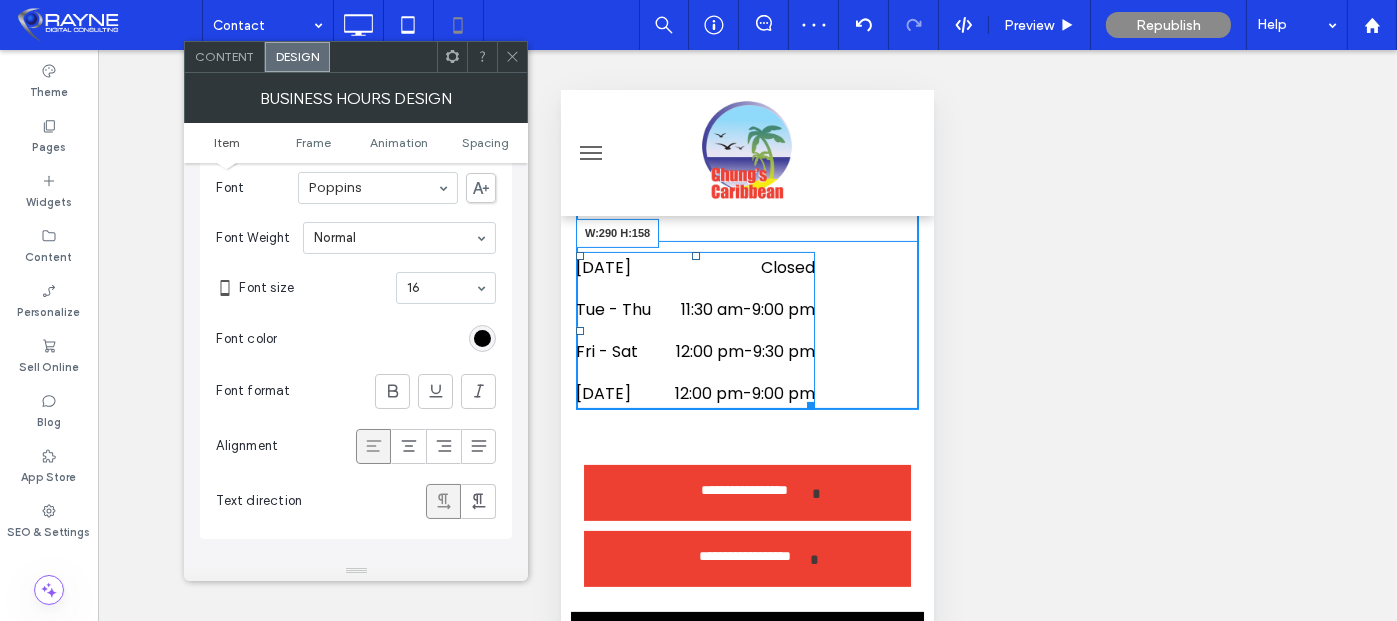 click on "**********" at bounding box center [746, -186] 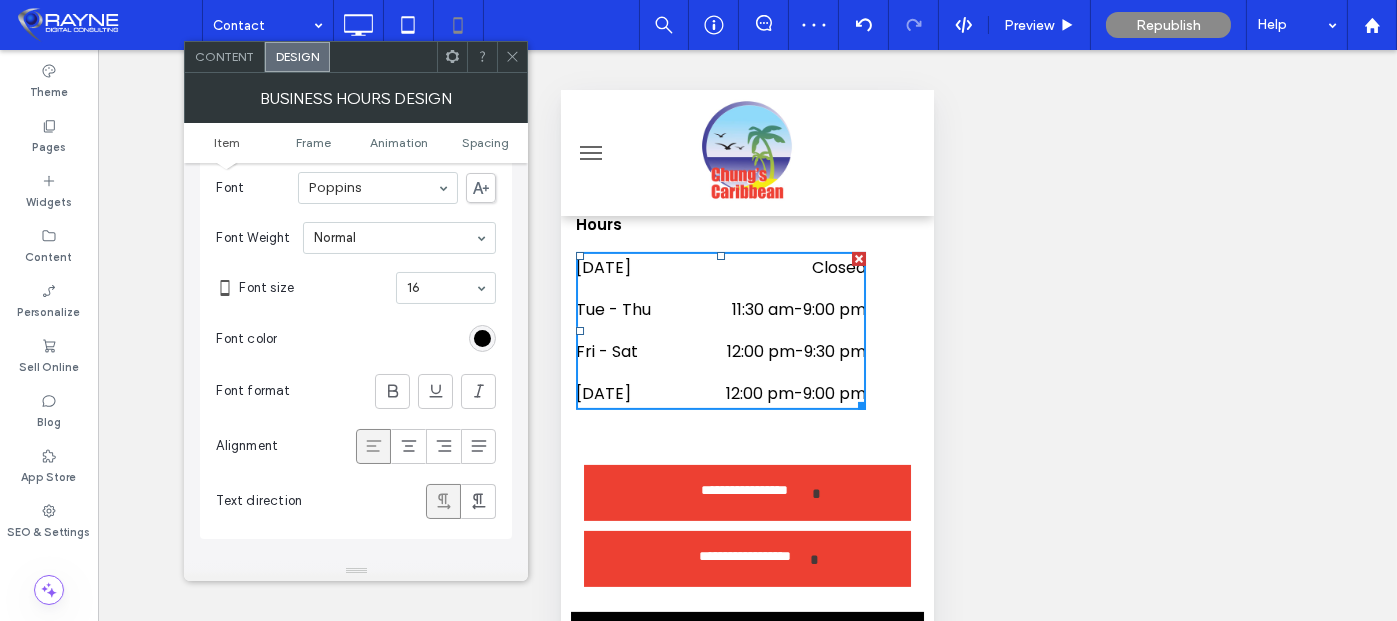 drag, startPoint x: 506, startPoint y: 54, endPoint x: 135, endPoint y: 145, distance: 381.99738 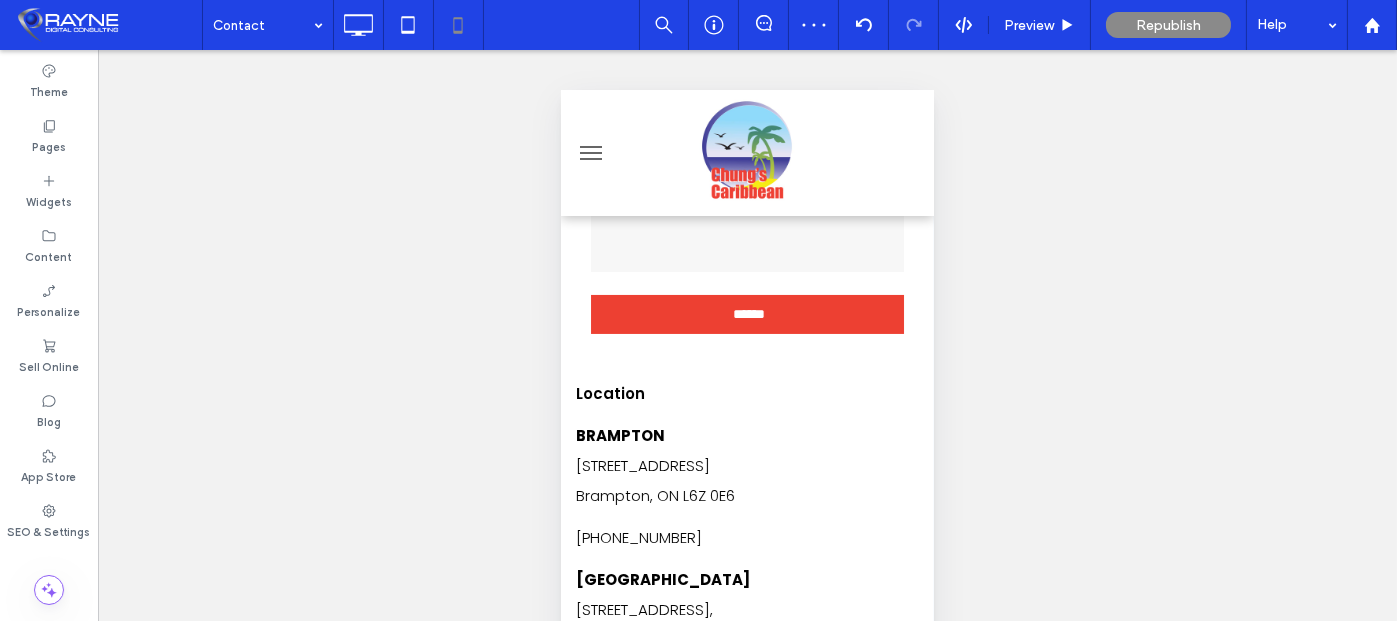 scroll, scrollTop: 700, scrollLeft: 0, axis: vertical 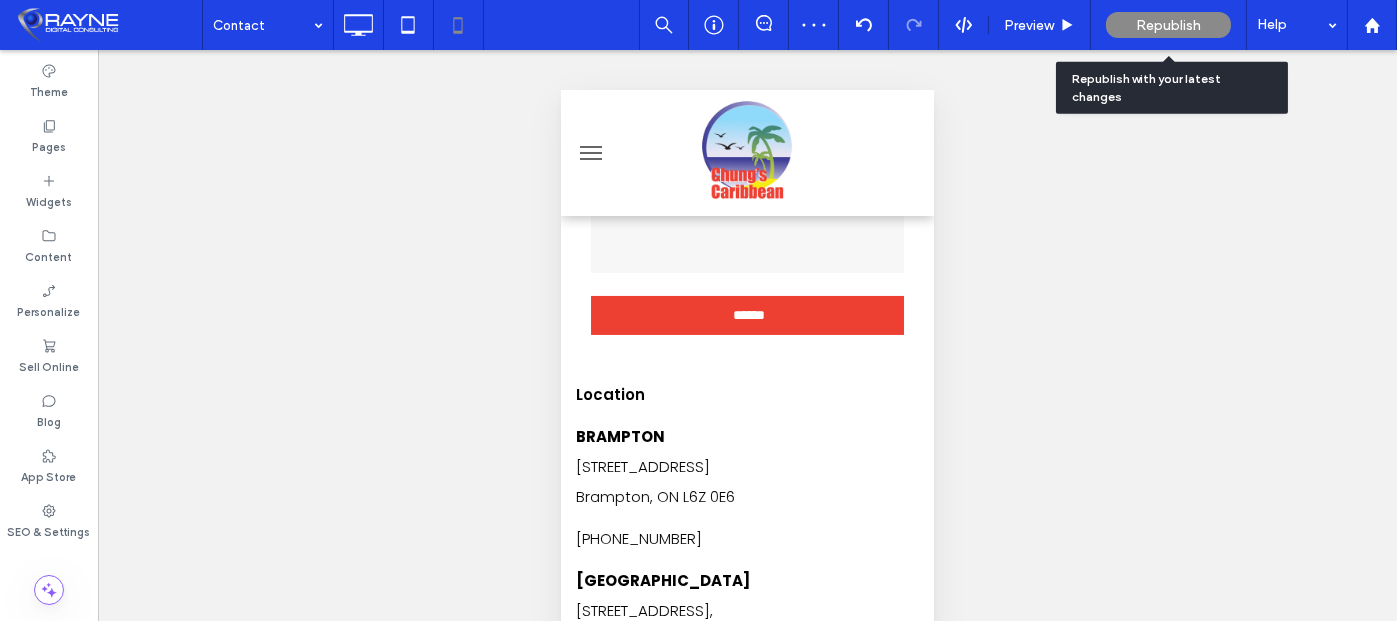 click on "Republish" at bounding box center (1168, 25) 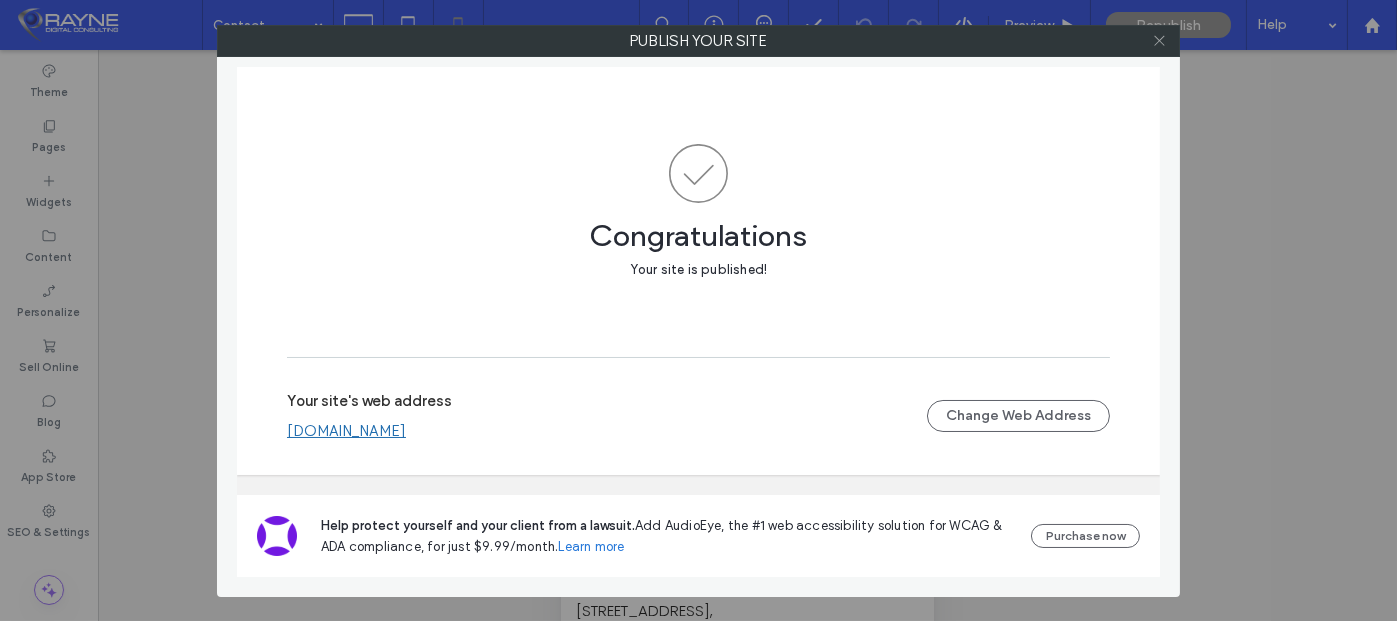 click 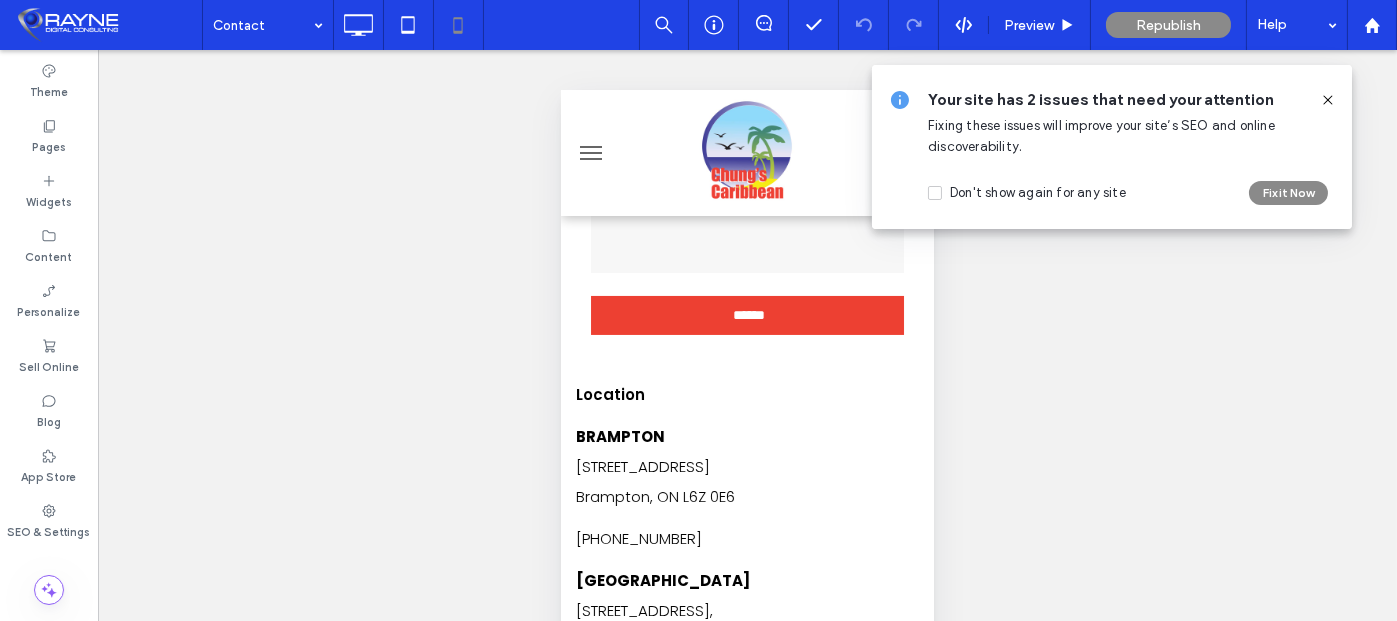 click 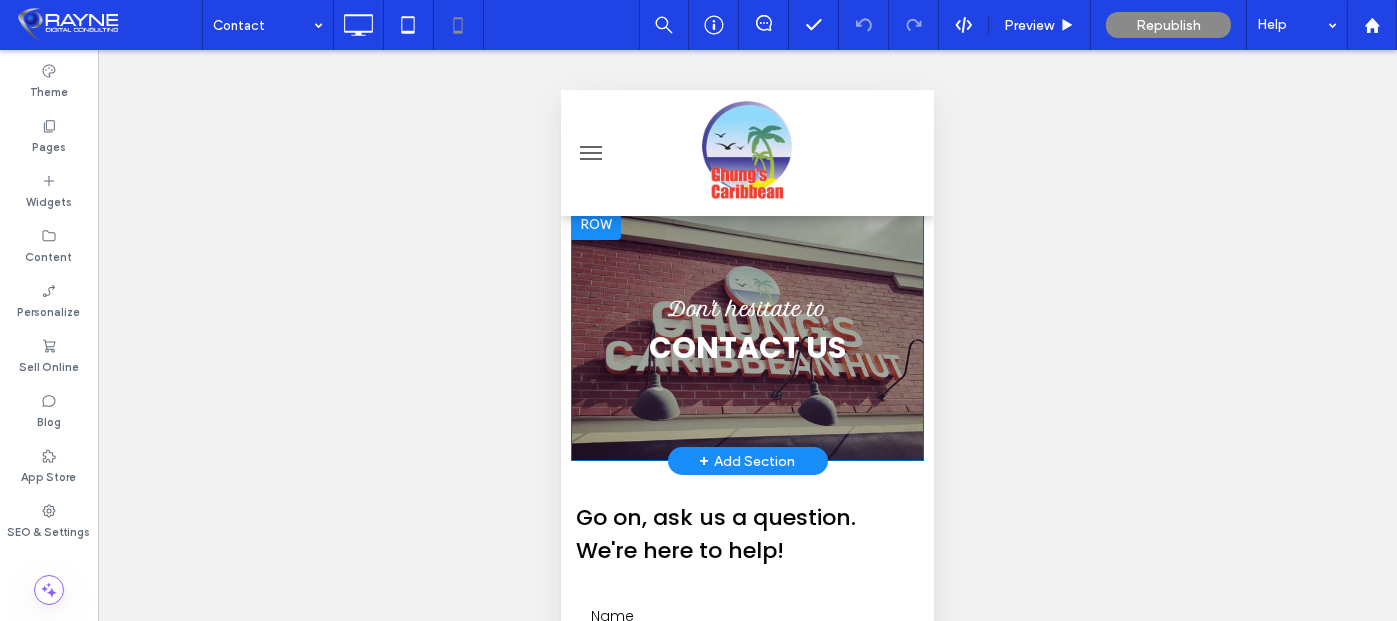 scroll, scrollTop: 0, scrollLeft: 0, axis: both 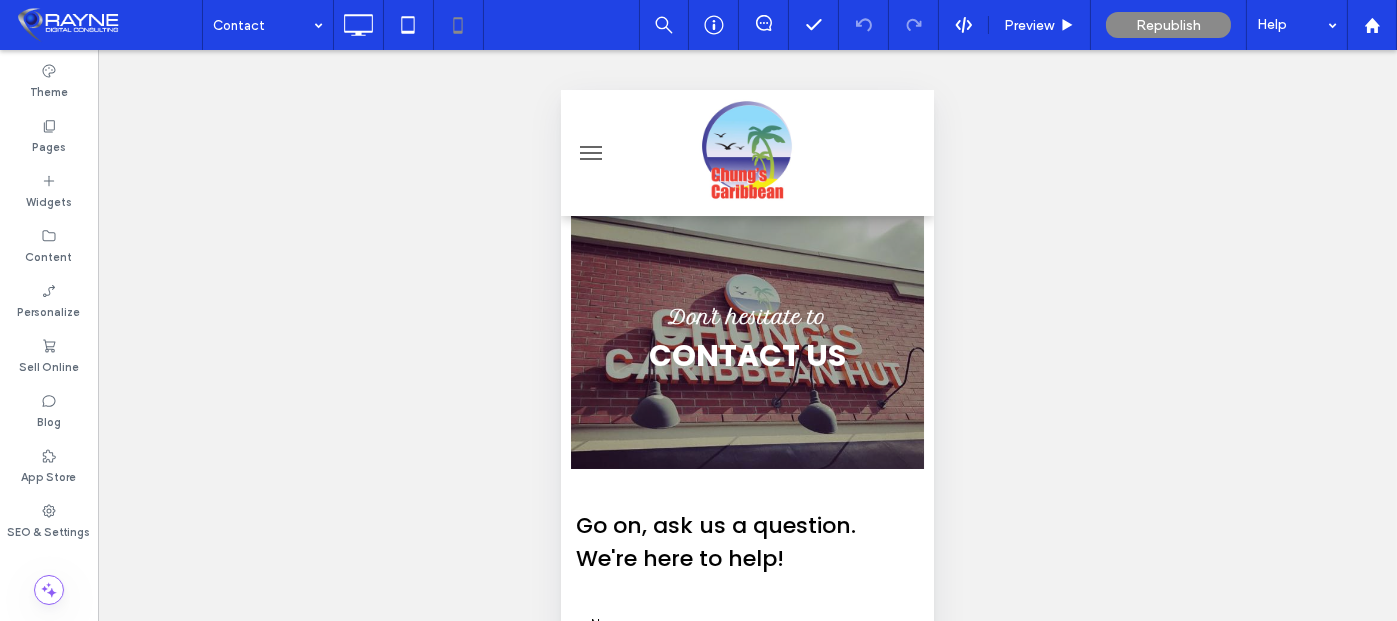 click at bounding box center [590, 153] 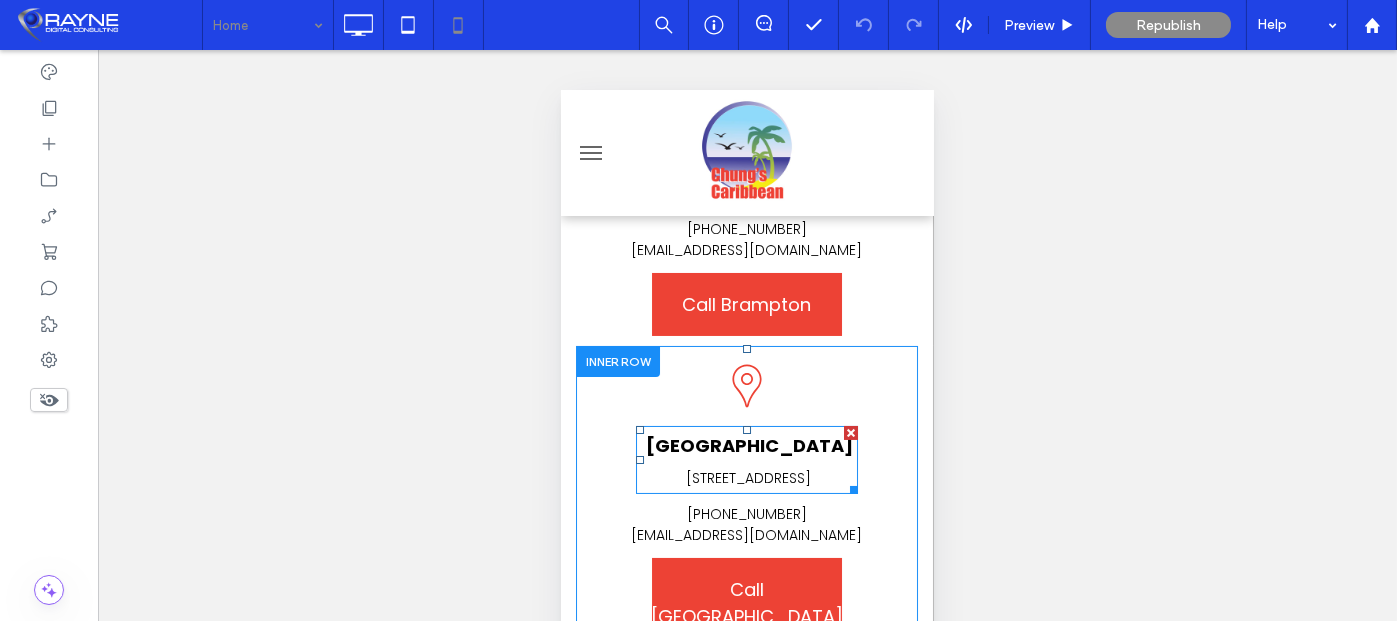 scroll, scrollTop: 400, scrollLeft: 0, axis: vertical 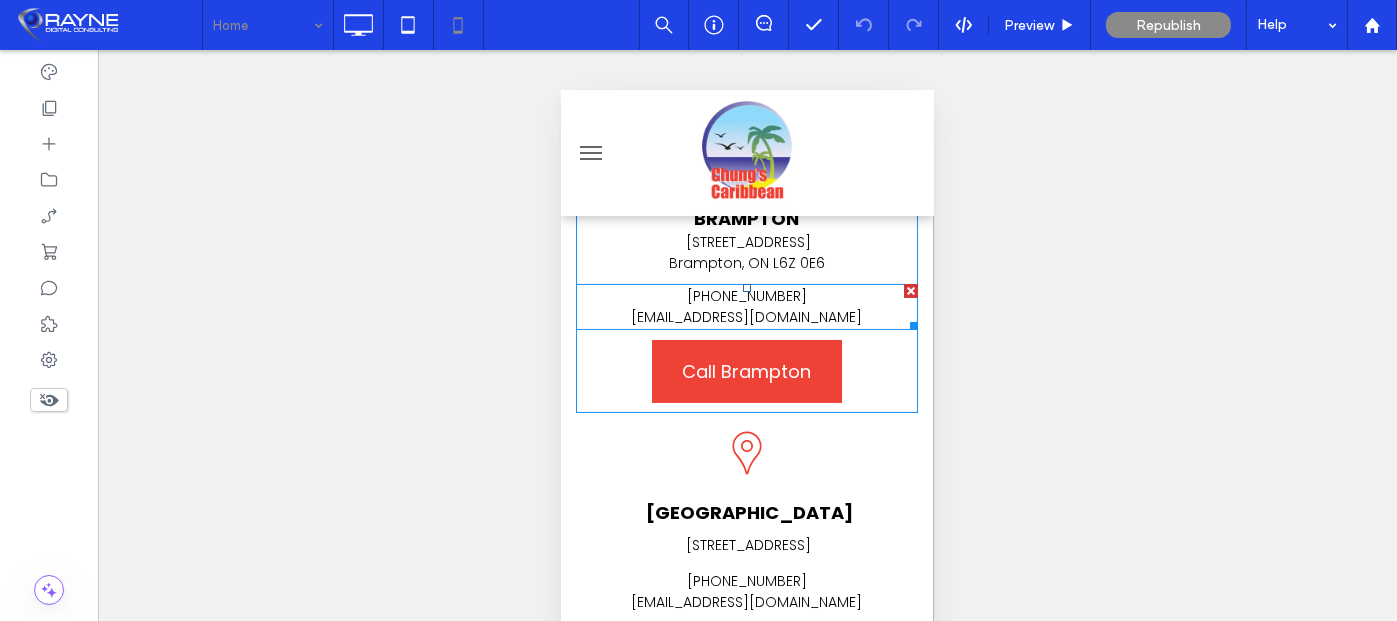 click on "[EMAIL_ADDRESS][DOMAIN_NAME]" at bounding box center [746, 317] 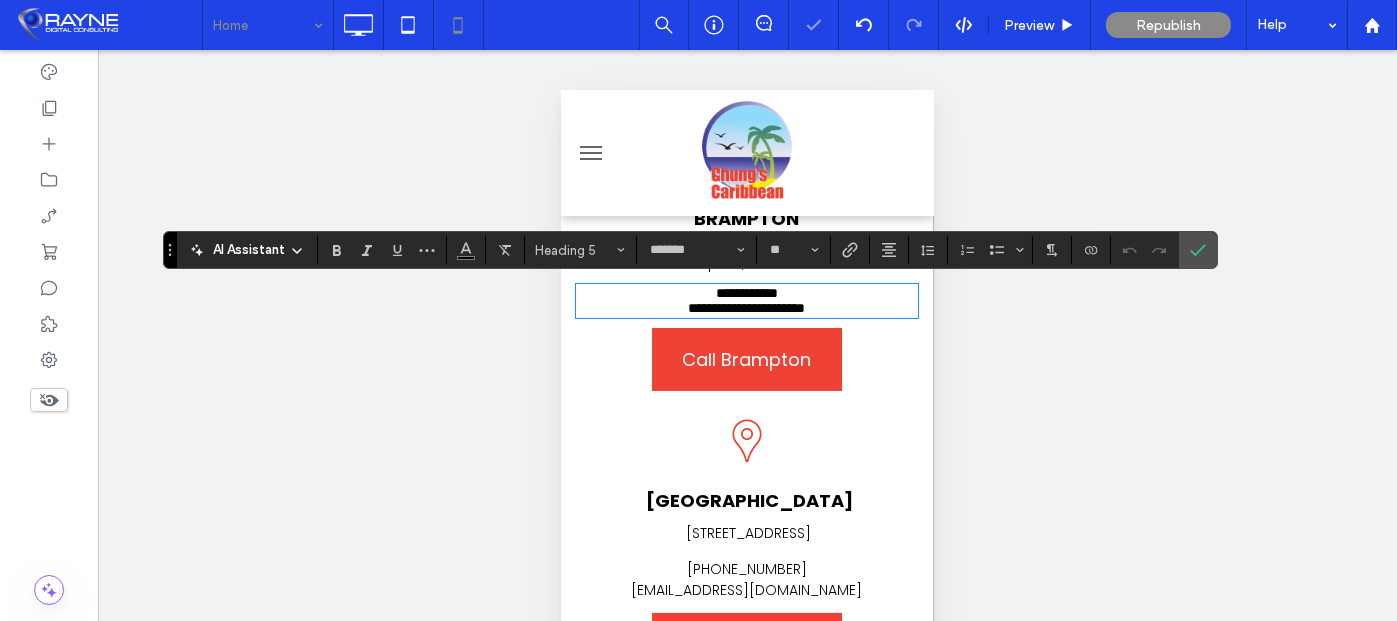 type on "*******" 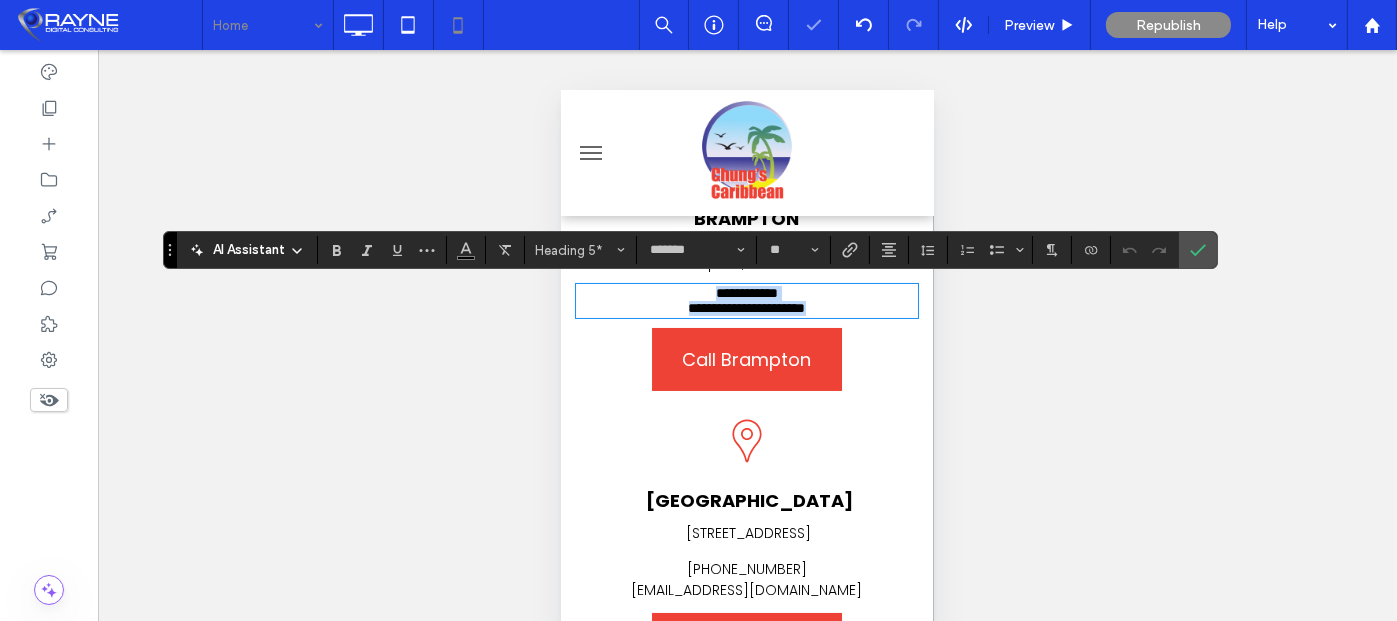 click on "**********" at bounding box center (746, 308) 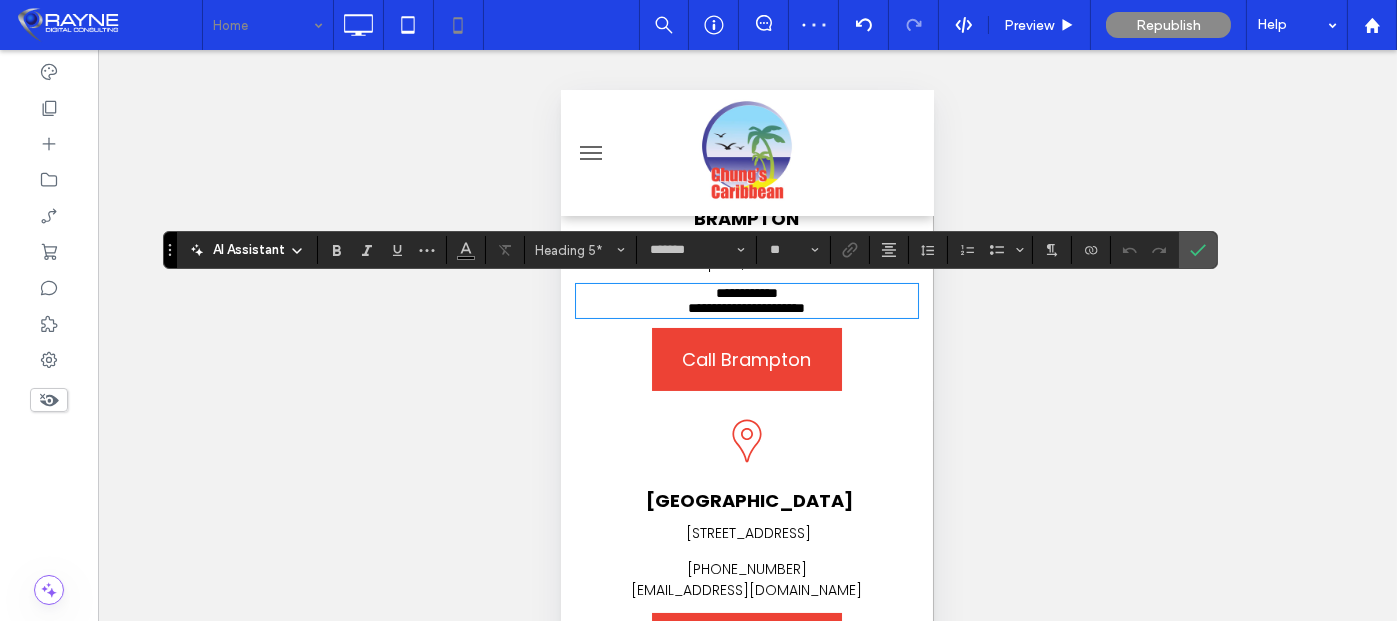 type 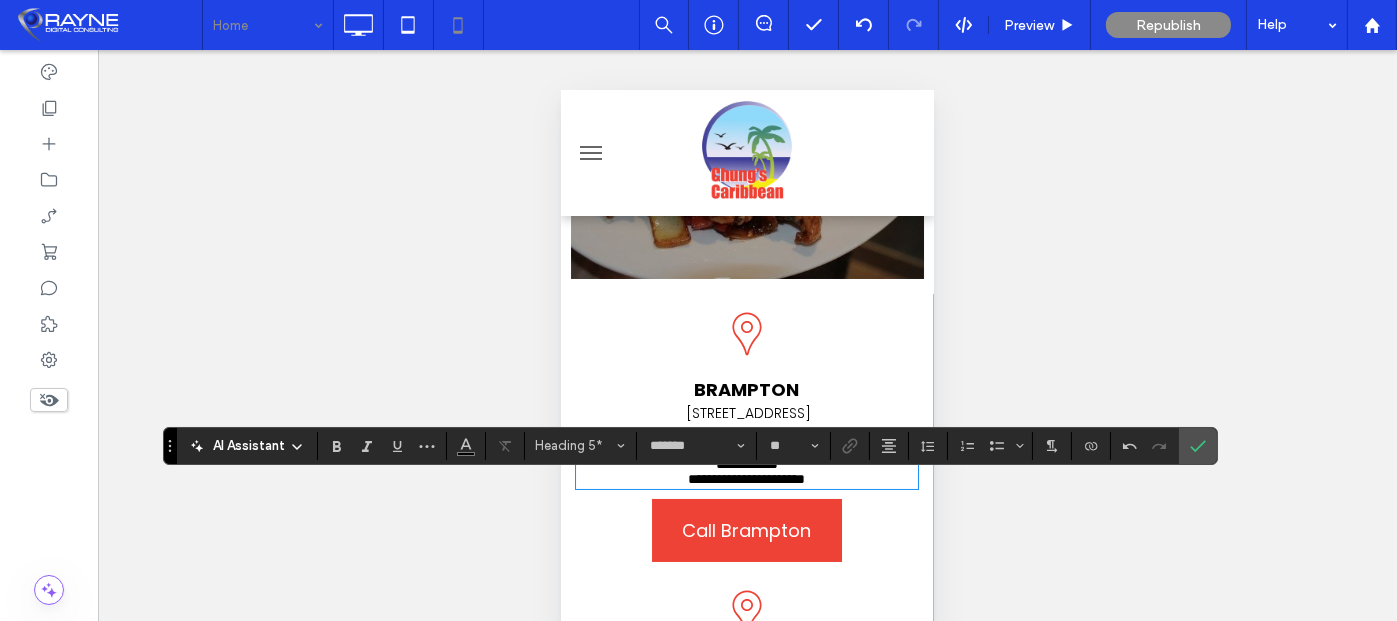 scroll, scrollTop: 500, scrollLeft: 0, axis: vertical 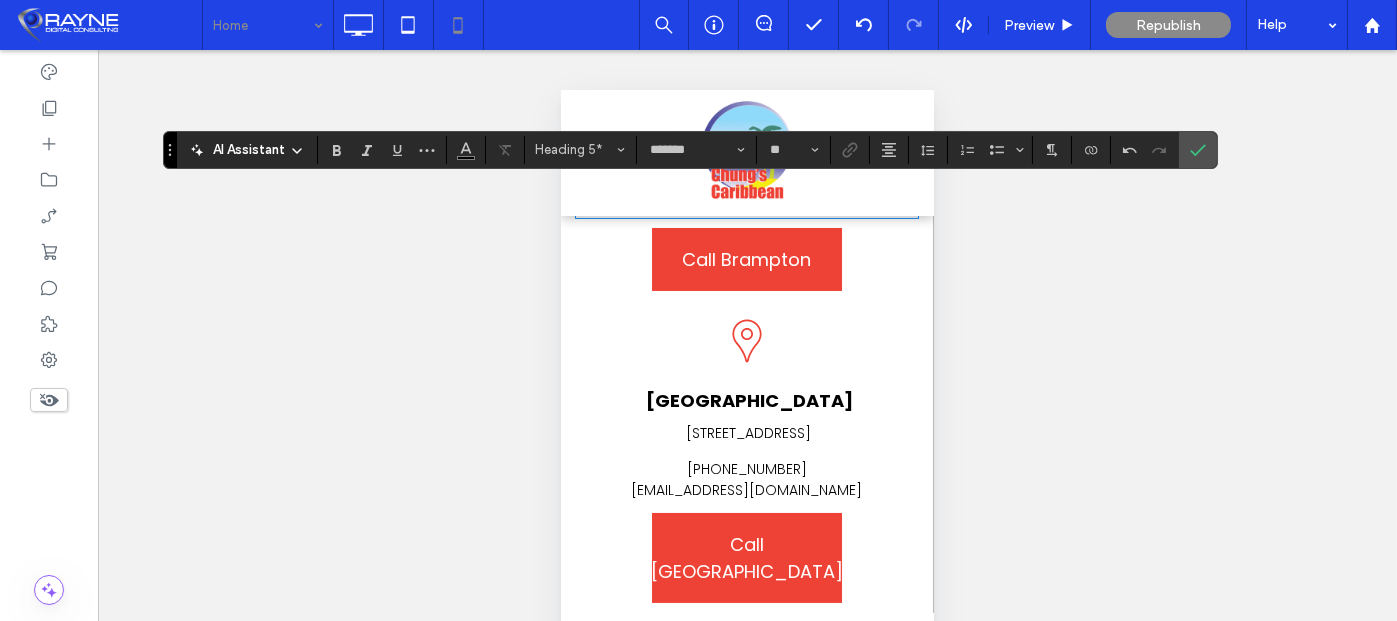 click on "[EMAIL_ADDRESS][DOMAIN_NAME]" at bounding box center (746, 490) 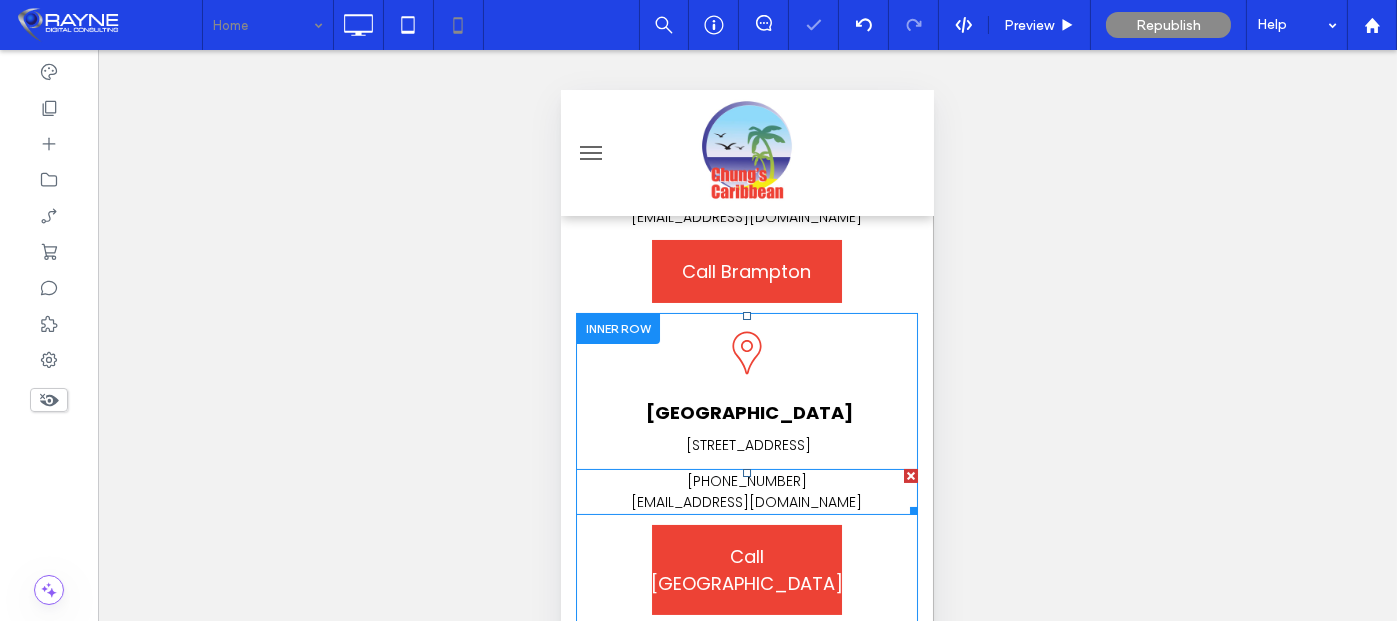 click on "[EMAIL_ADDRESS][DOMAIN_NAME]" at bounding box center (746, 502) 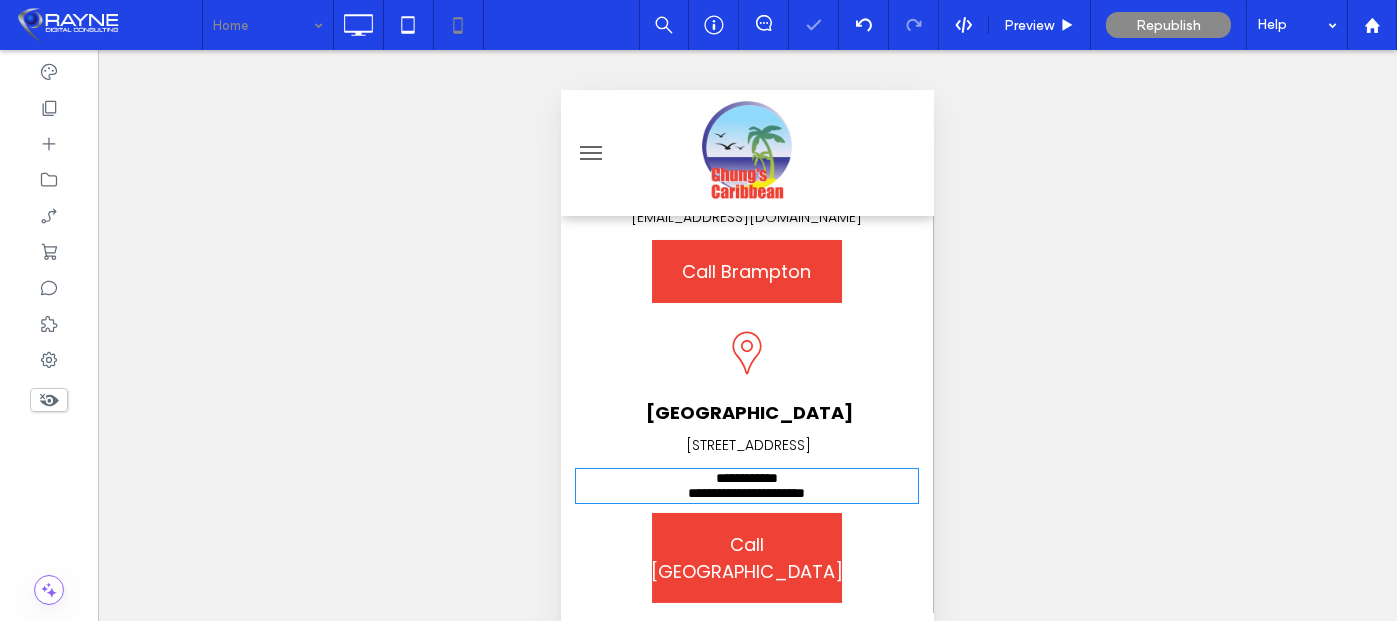 type on "*******" 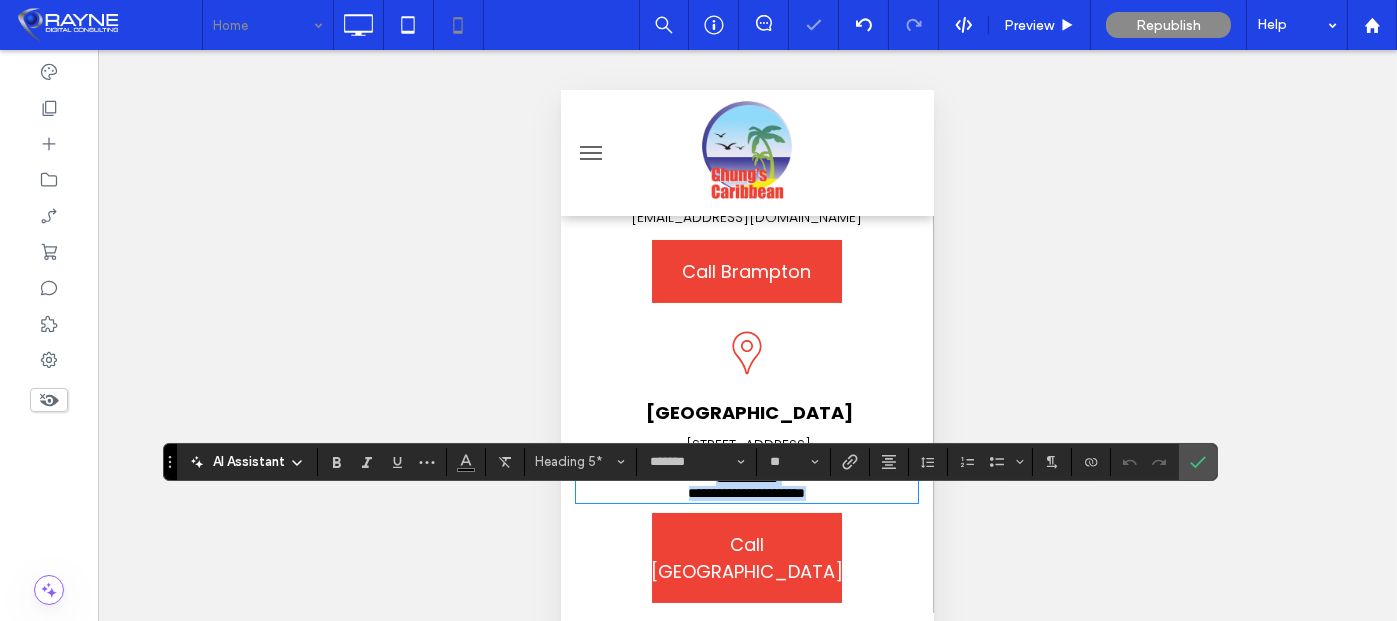 click on "**********" at bounding box center (746, 493) 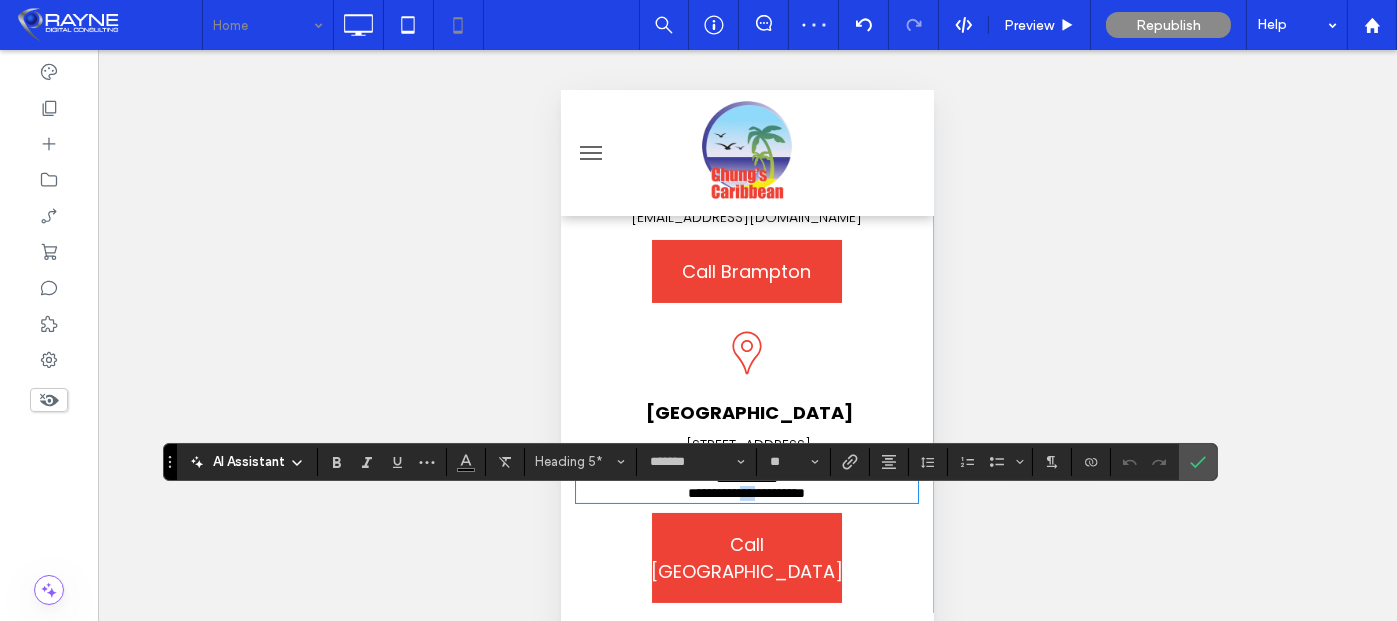 drag, startPoint x: 744, startPoint y: 529, endPoint x: 720, endPoint y: 532, distance: 24.186773 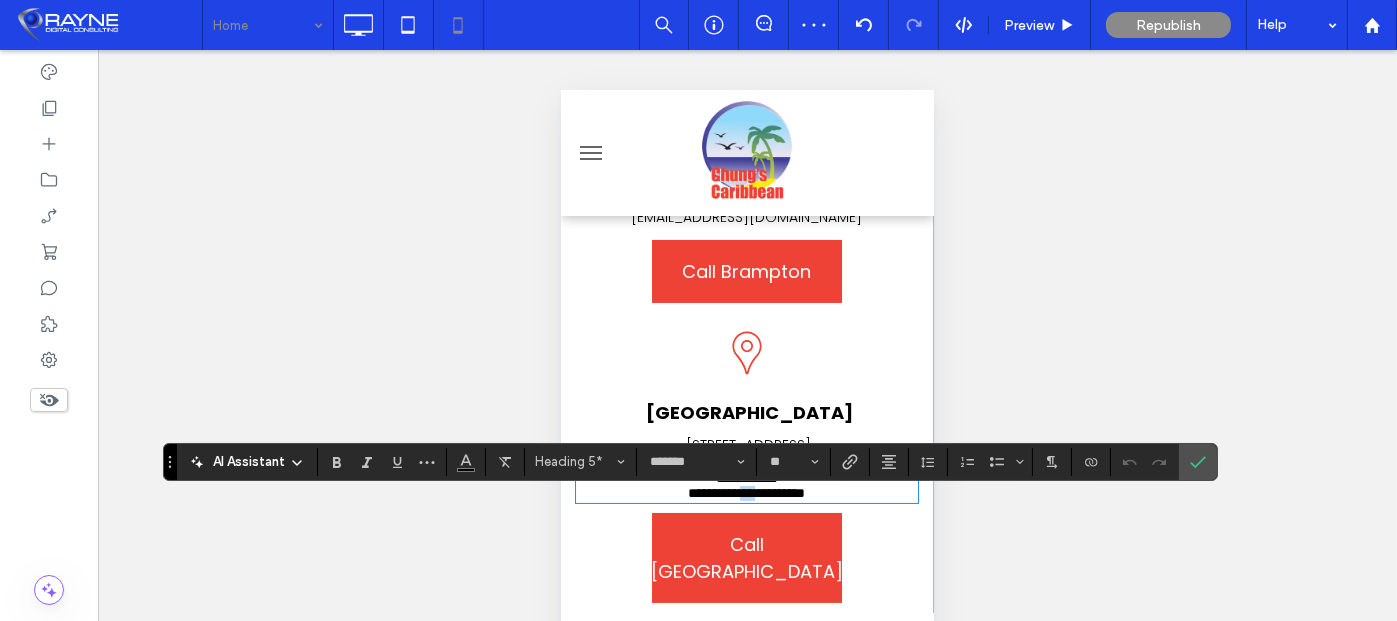 click on "**********" at bounding box center [746, 493] 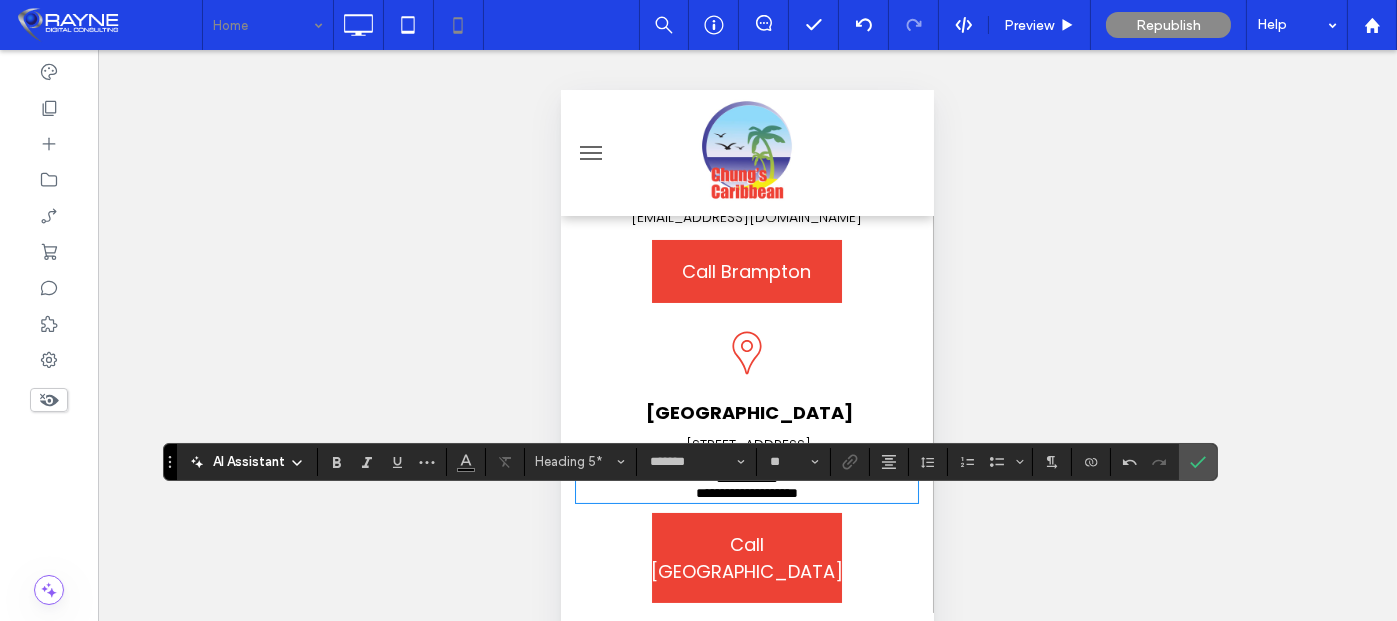 type 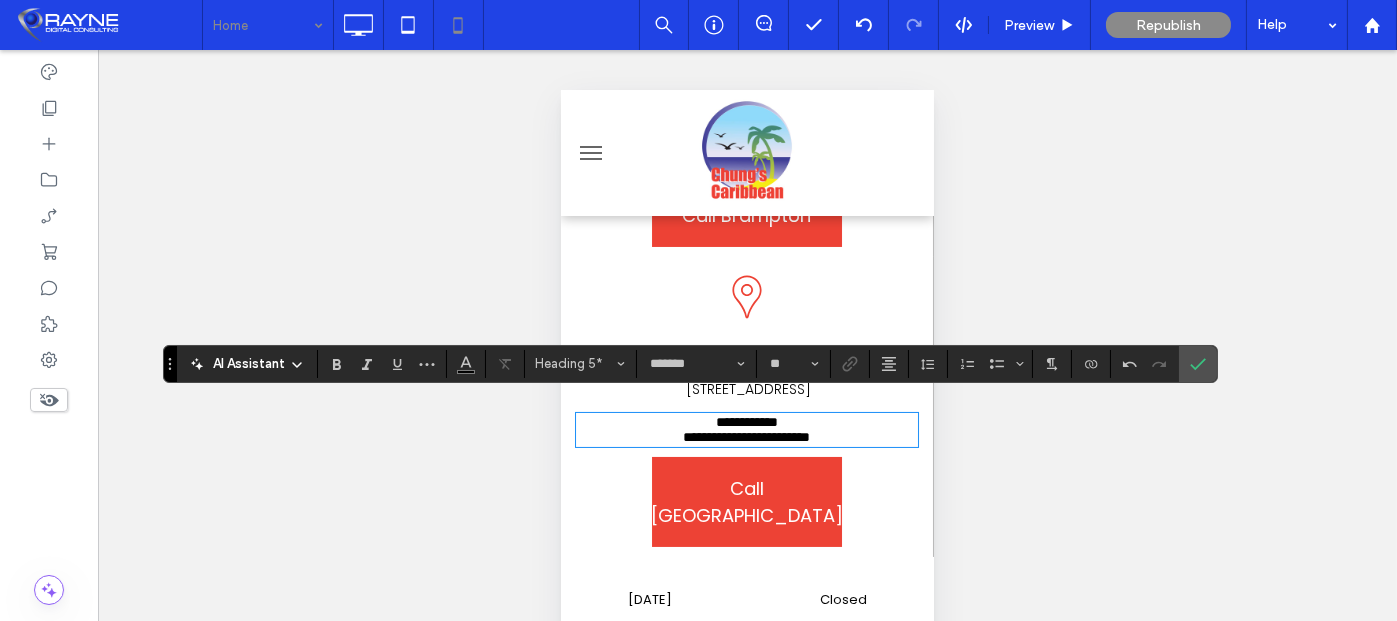 scroll, scrollTop: 600, scrollLeft: 0, axis: vertical 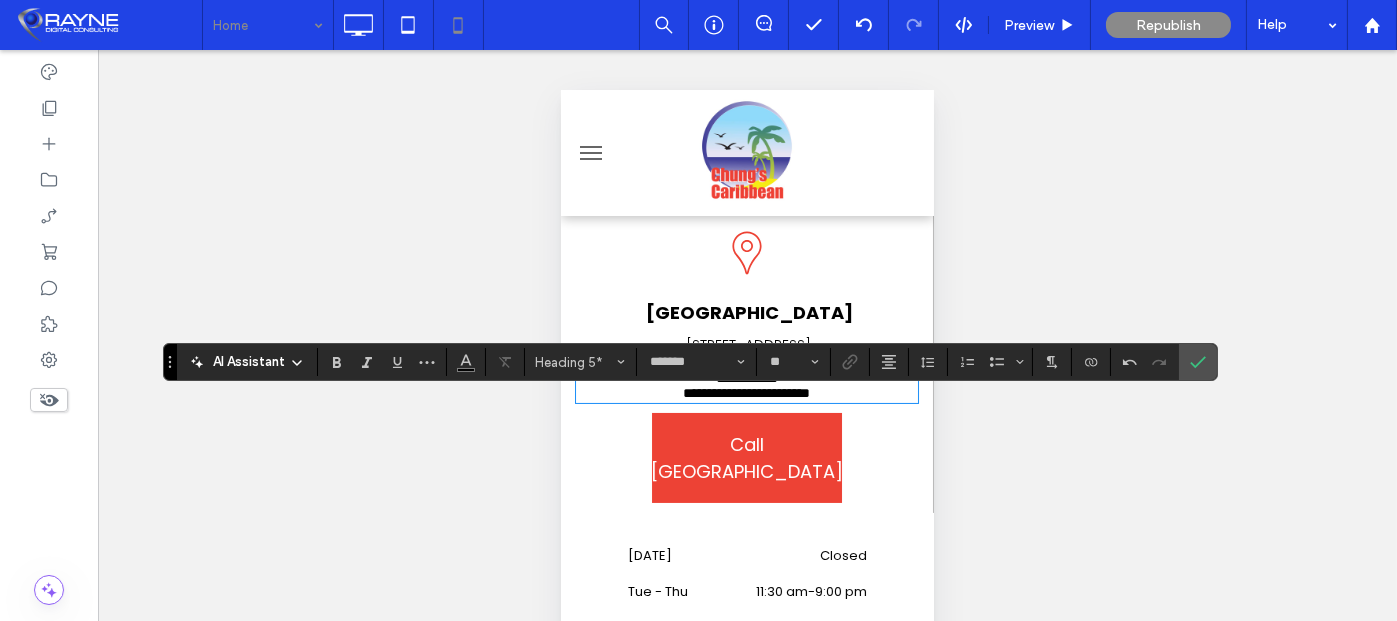 click on "**********" at bounding box center [746, 393] 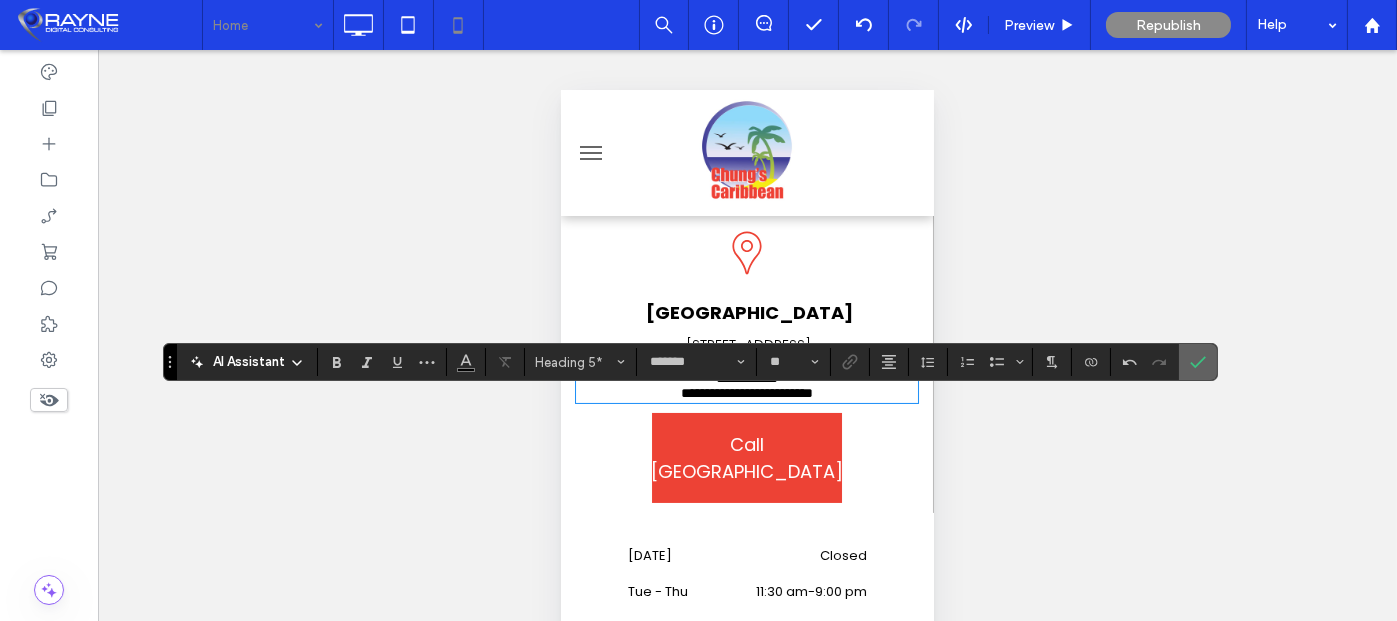 click at bounding box center [1198, 362] 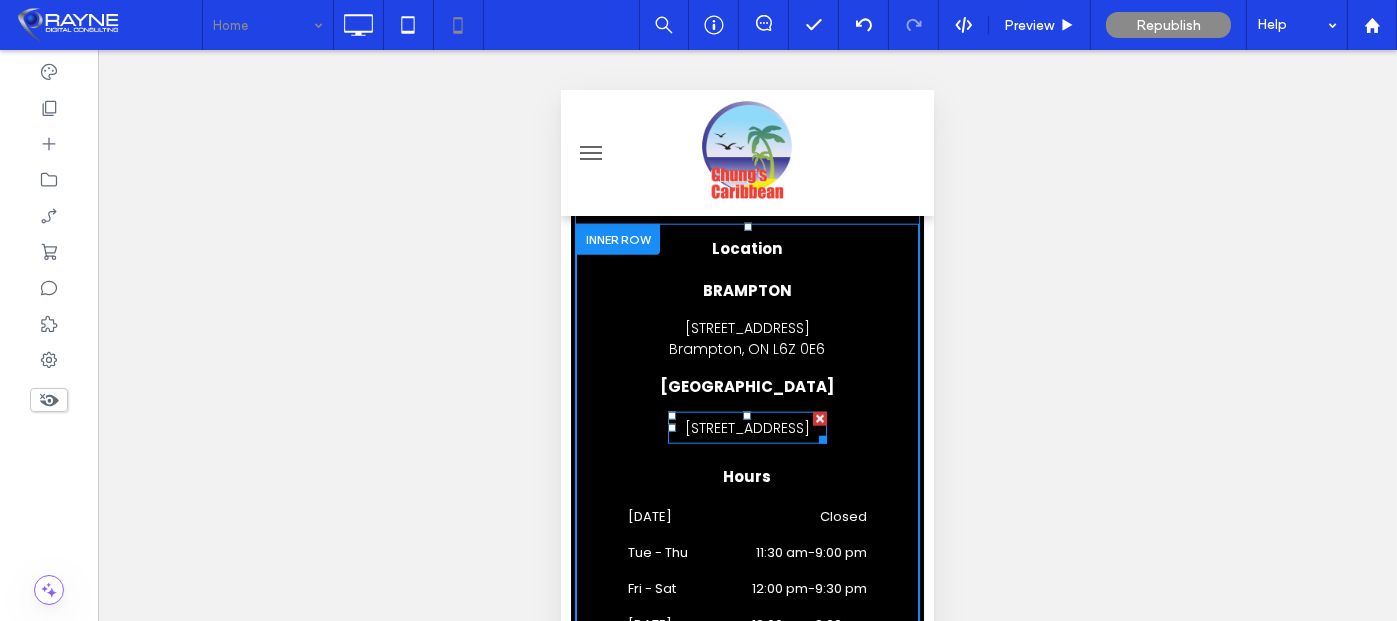 scroll, scrollTop: 4577, scrollLeft: 0, axis: vertical 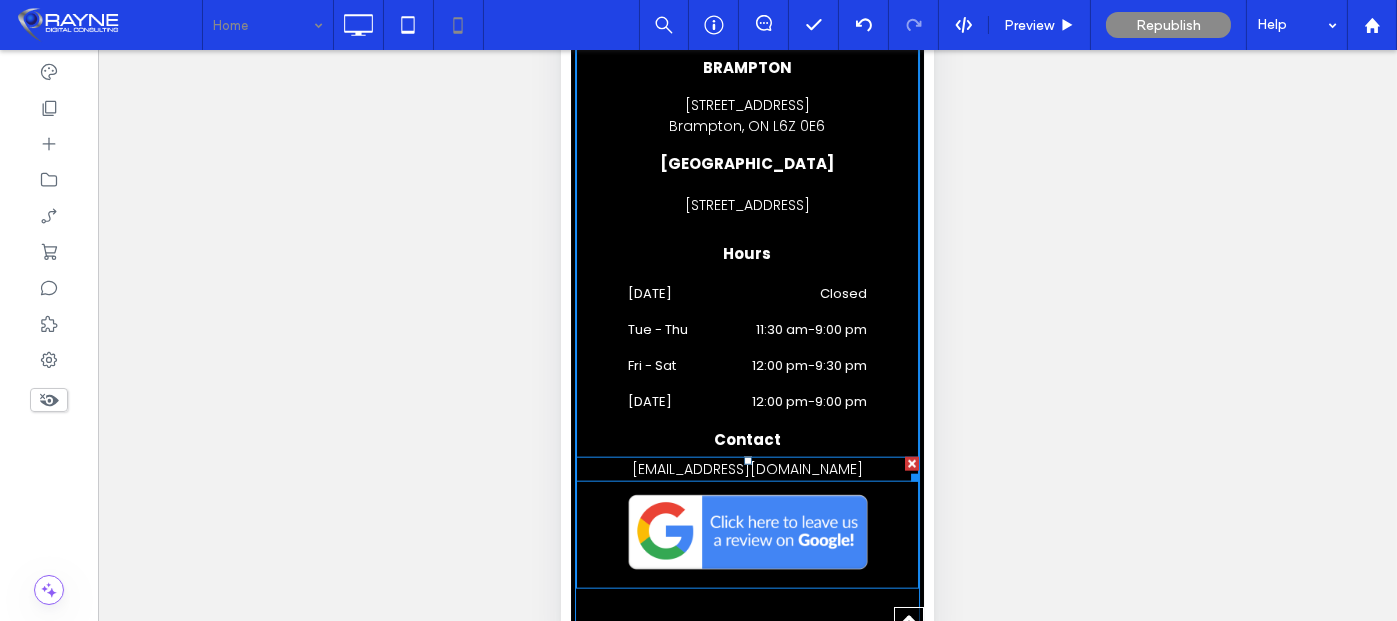 click on "[EMAIL_ADDRESS][DOMAIN_NAME]" at bounding box center [746, 469] 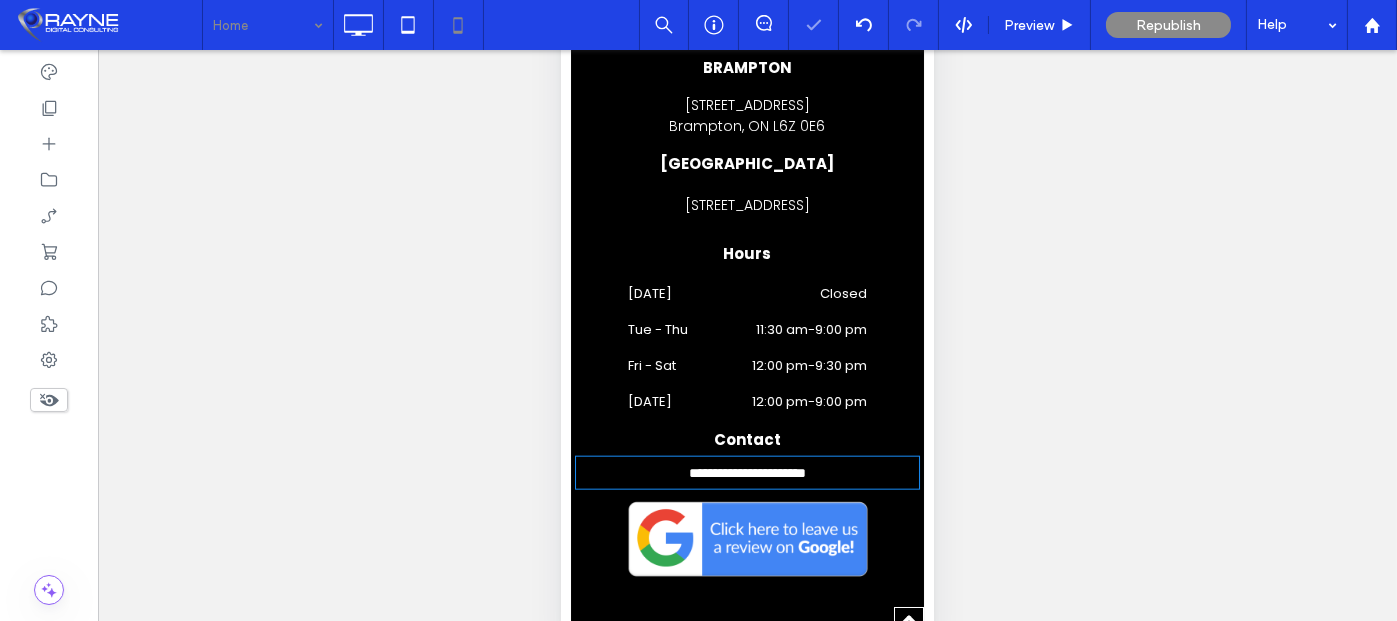 type on "*******" 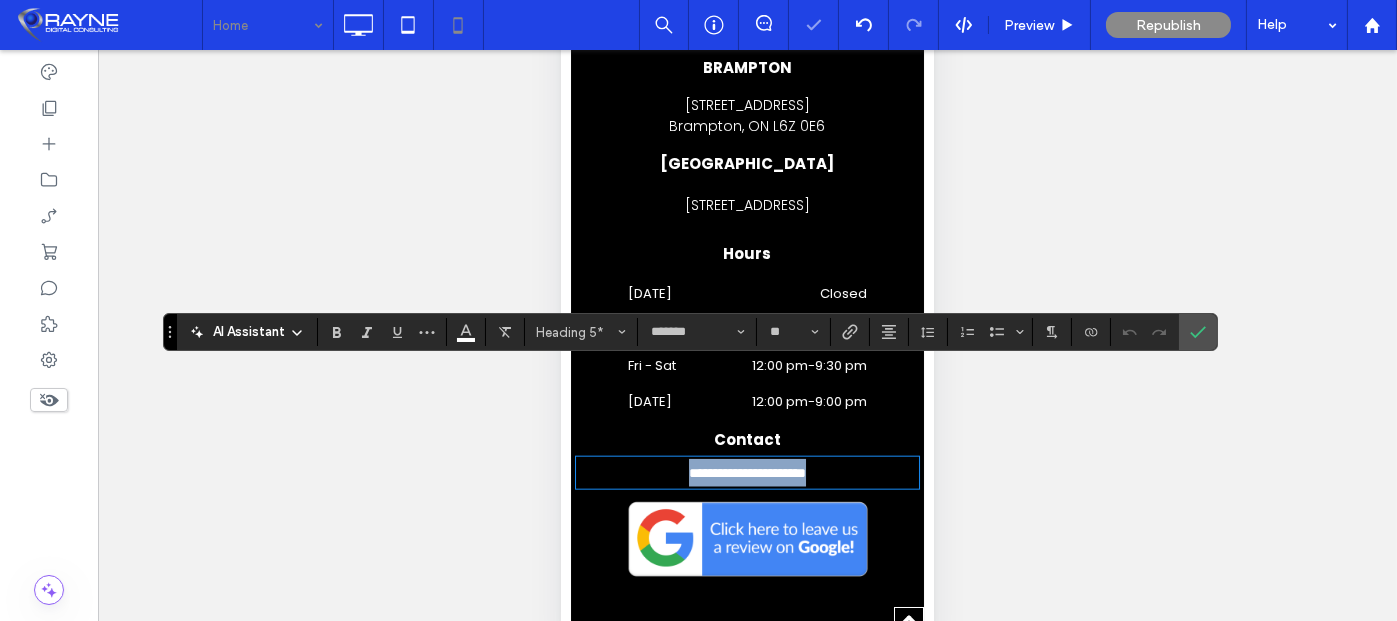 click on "**********" at bounding box center (746, 473) 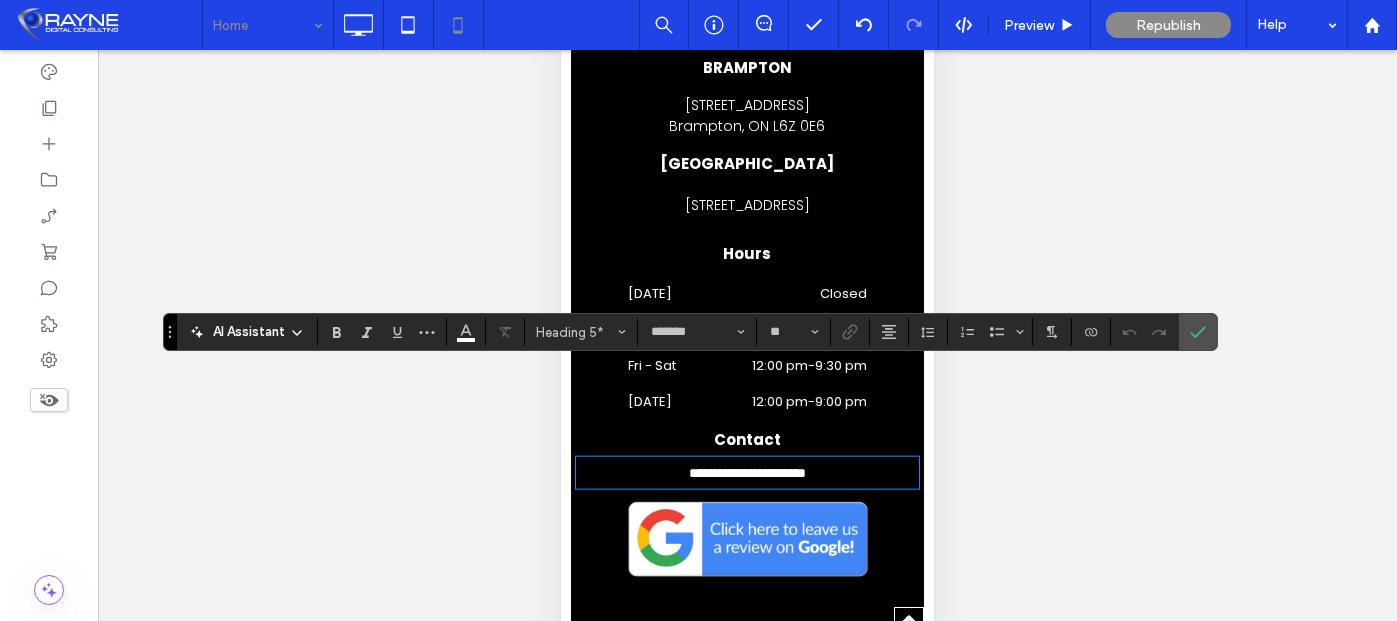 type 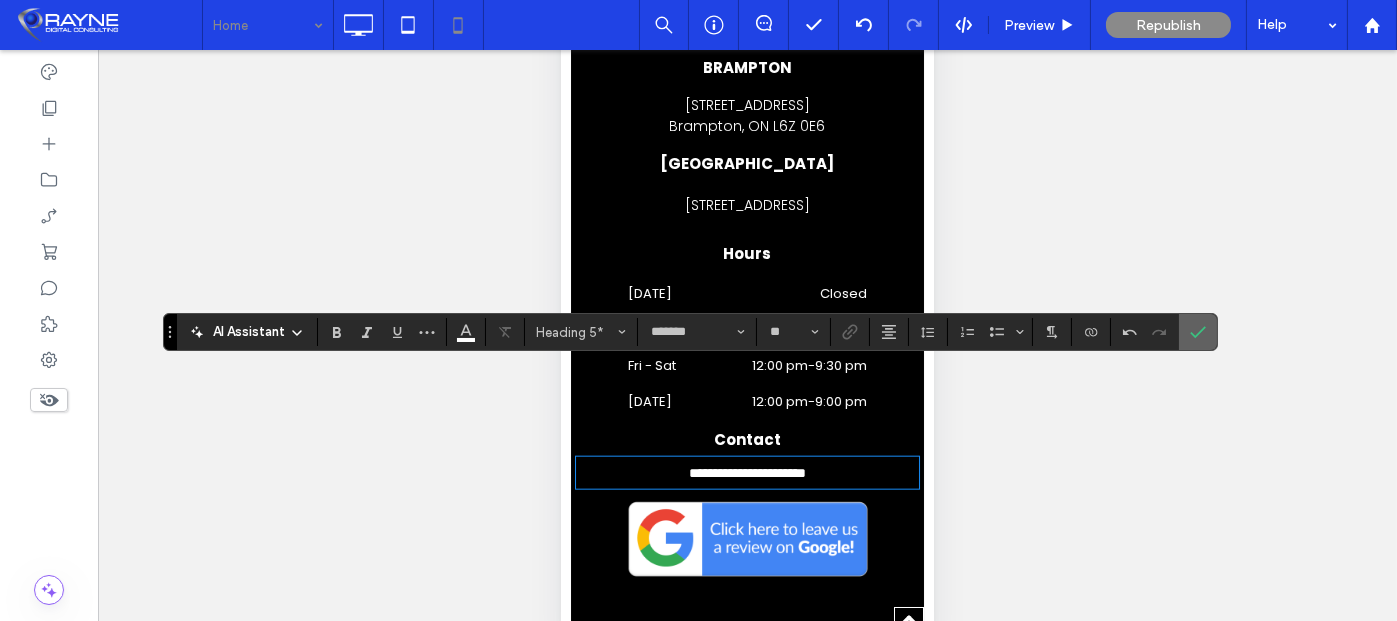 click 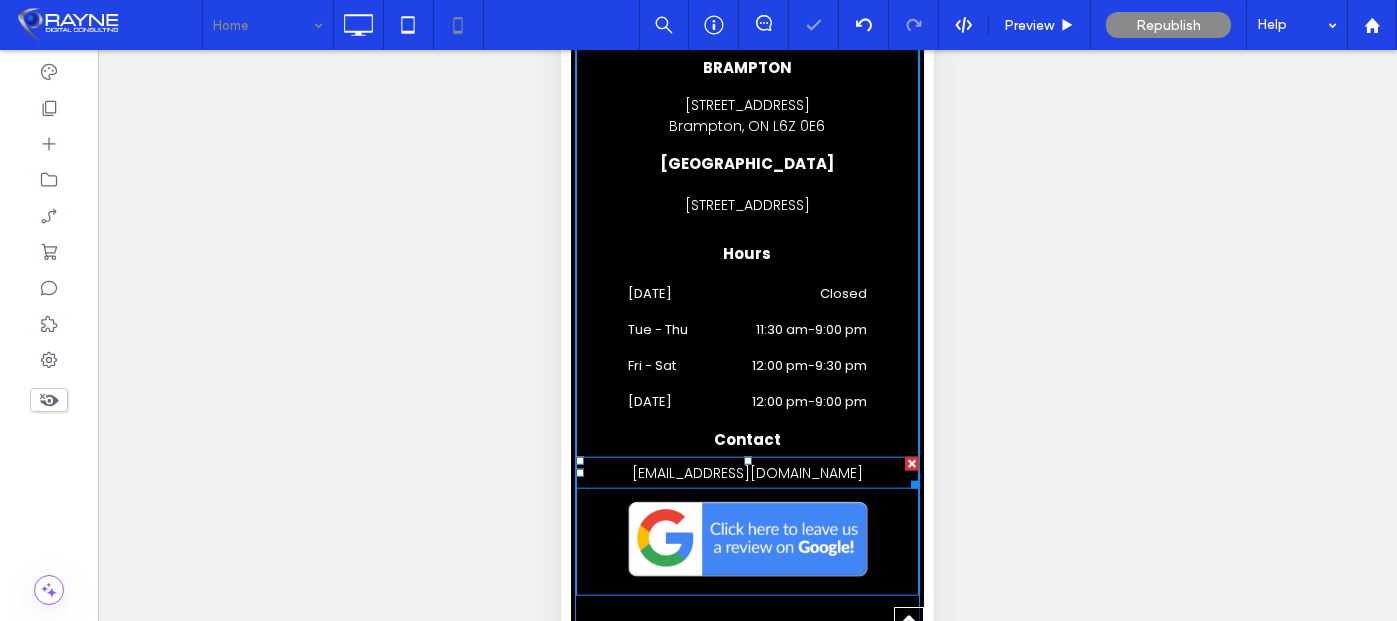 click at bounding box center [911, 464] 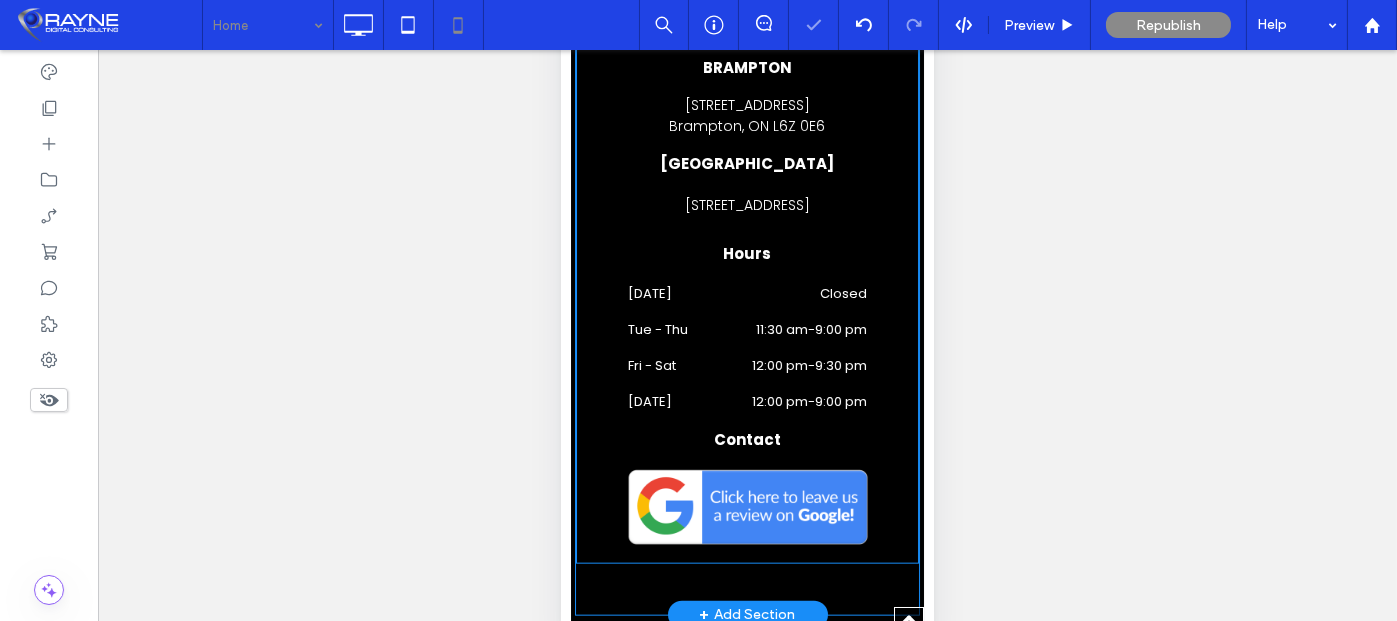 scroll, scrollTop: 4552, scrollLeft: 0, axis: vertical 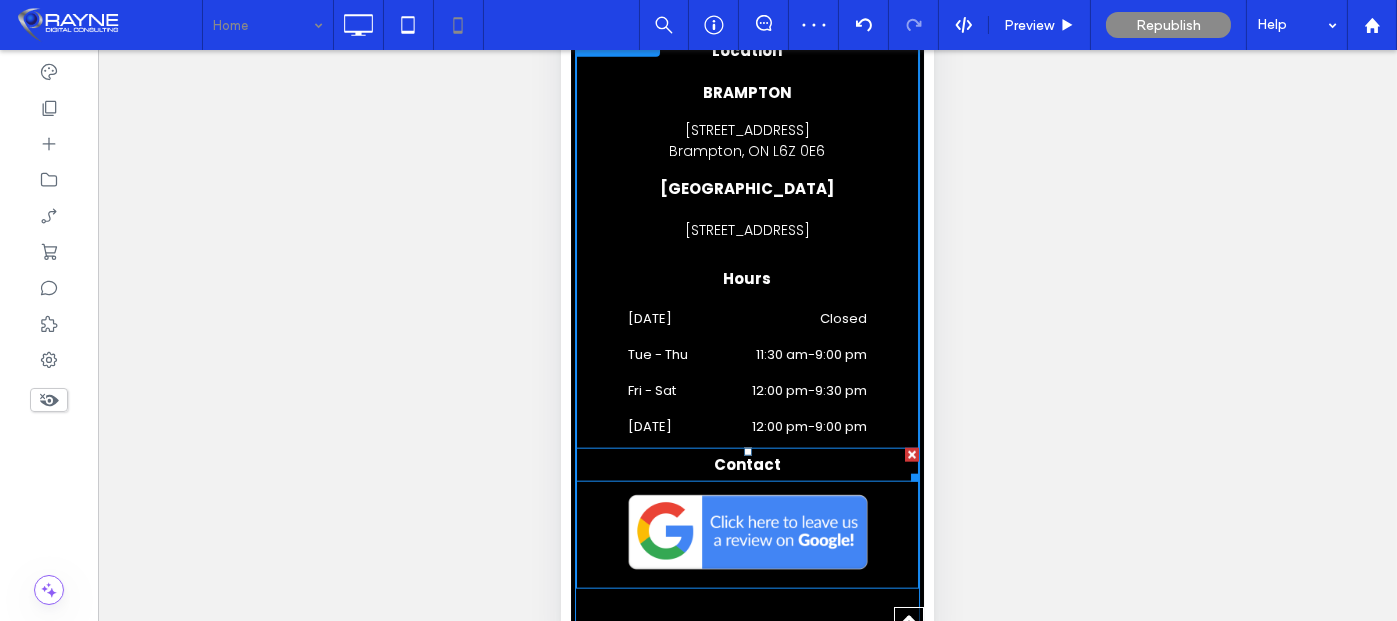 drag, startPoint x: 890, startPoint y: 366, endPoint x: 1442, endPoint y: 251, distance: 563.8519 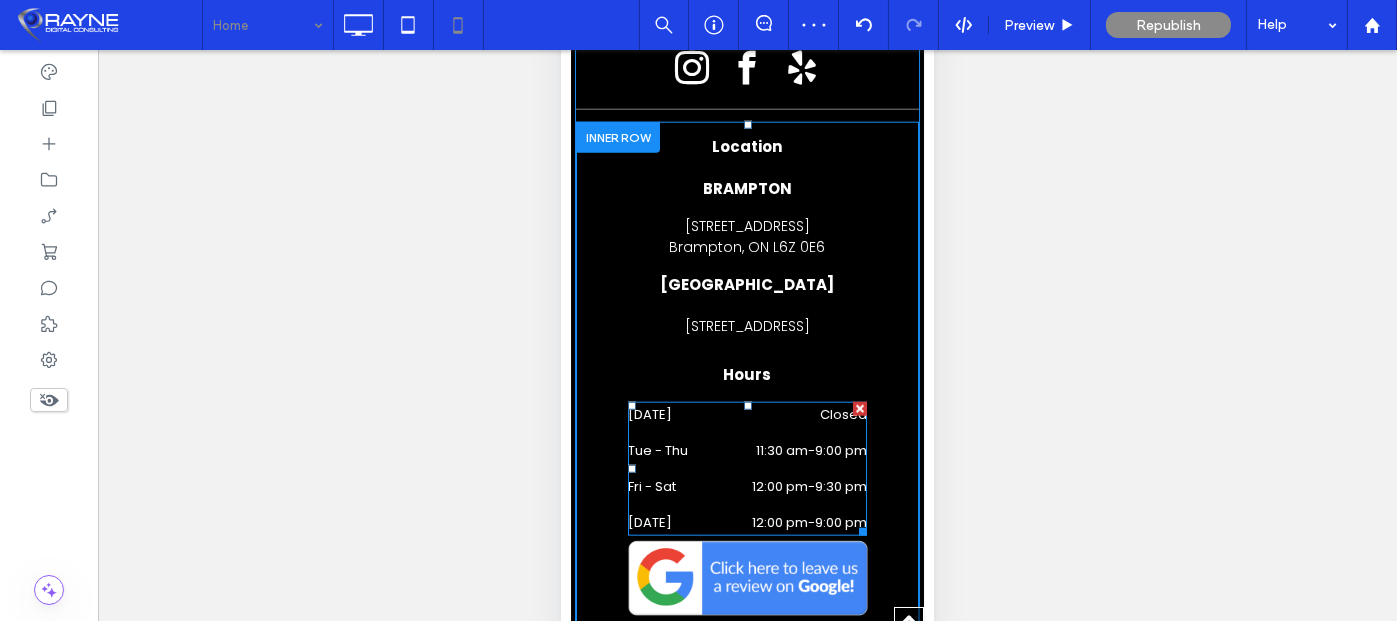 scroll, scrollTop: 4501, scrollLeft: 0, axis: vertical 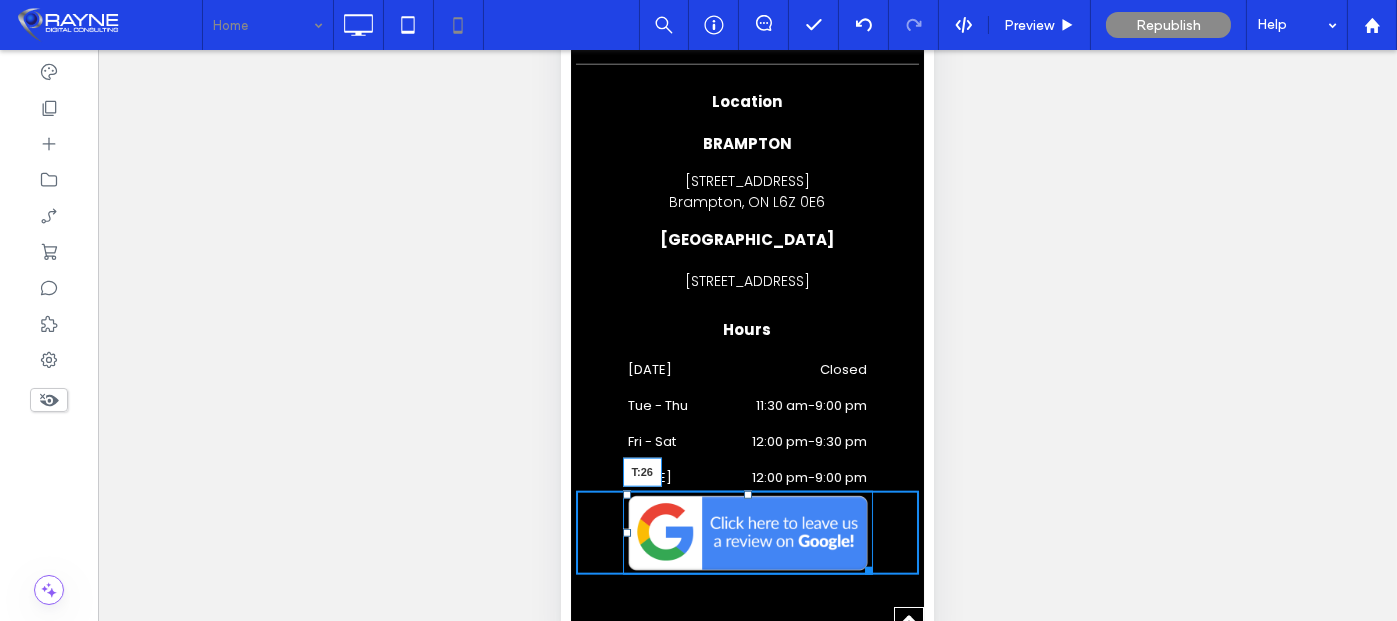 drag, startPoint x: 738, startPoint y: 403, endPoint x: 1290, endPoint y: 313, distance: 559.2888 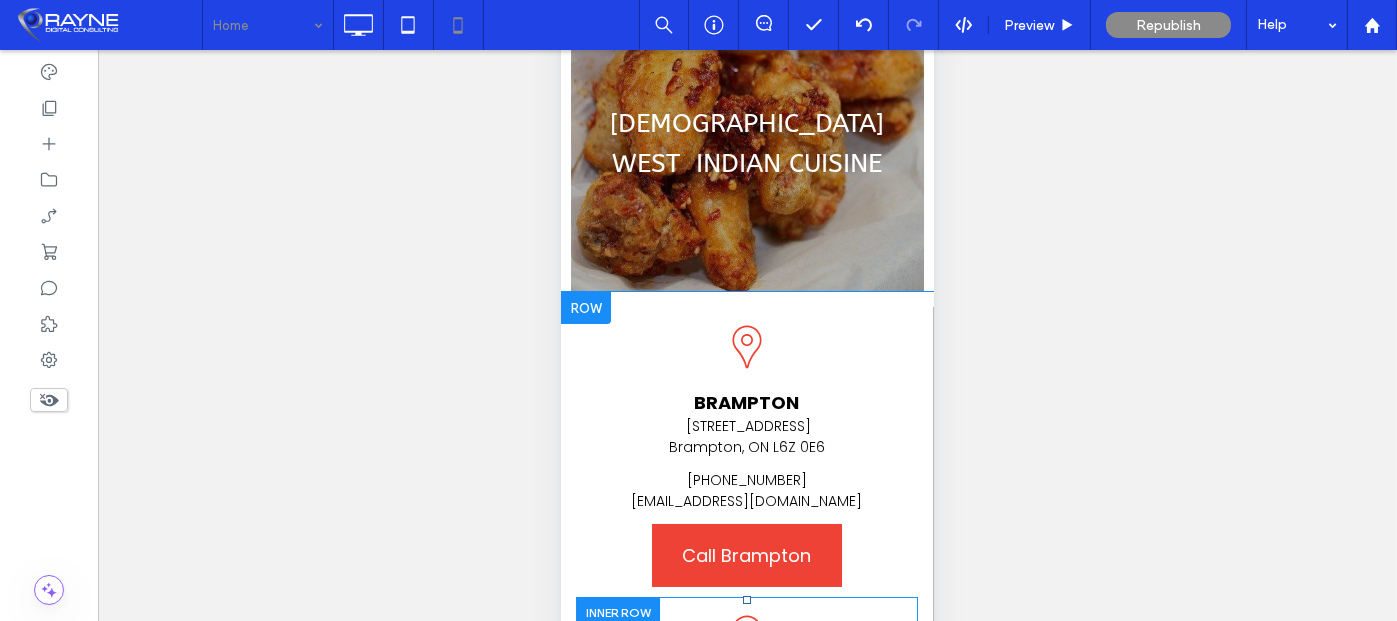 scroll, scrollTop: 0, scrollLeft: 0, axis: both 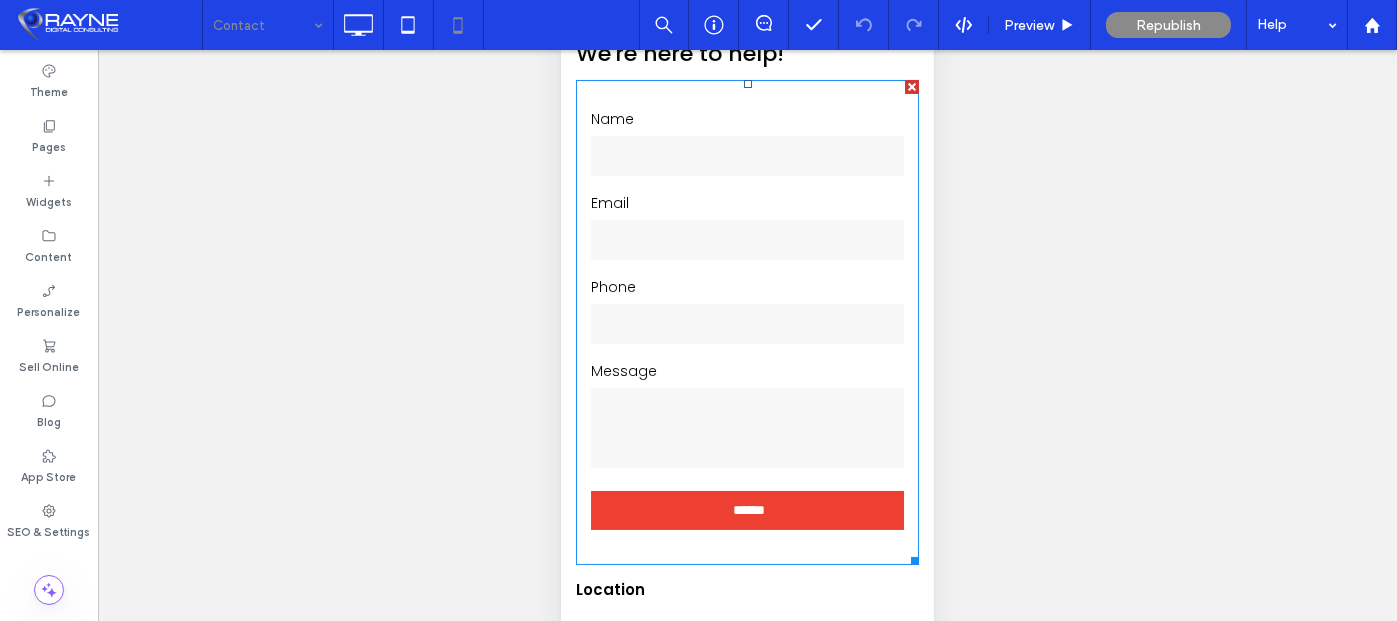 click on "Name
Email
Phone
Message
******" at bounding box center [746, 322] 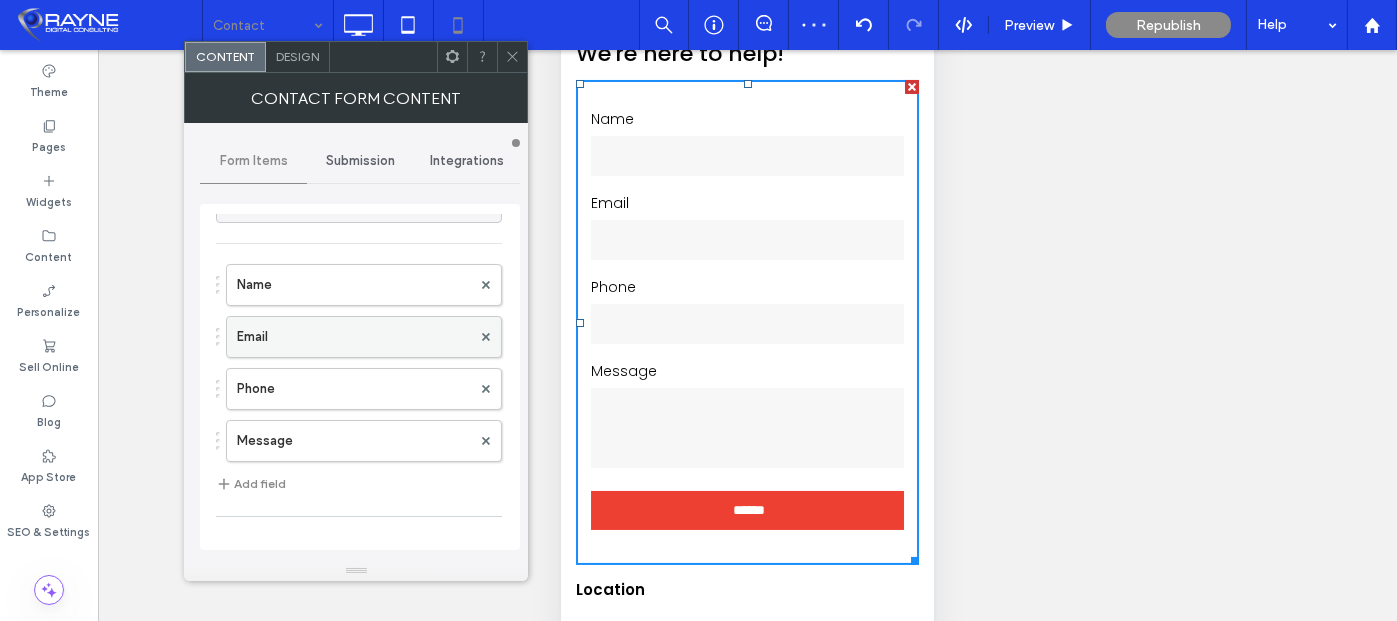 scroll, scrollTop: 0, scrollLeft: 0, axis: both 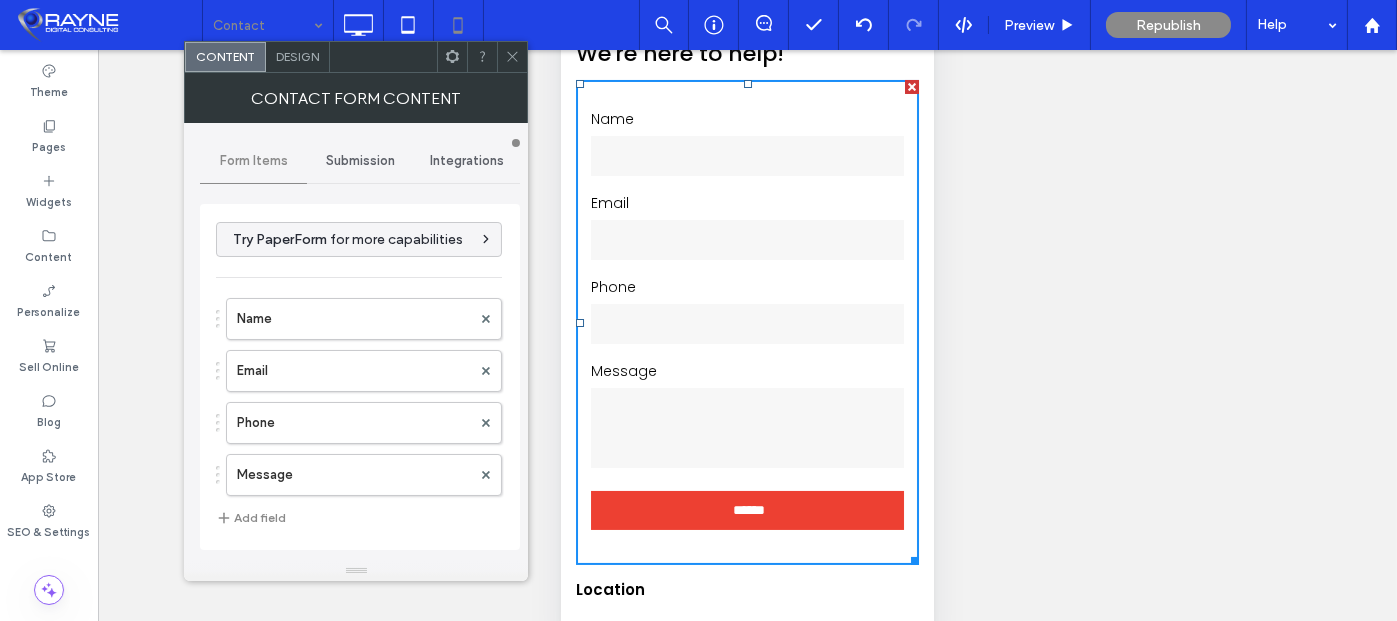 click on "Submission" at bounding box center (360, 161) 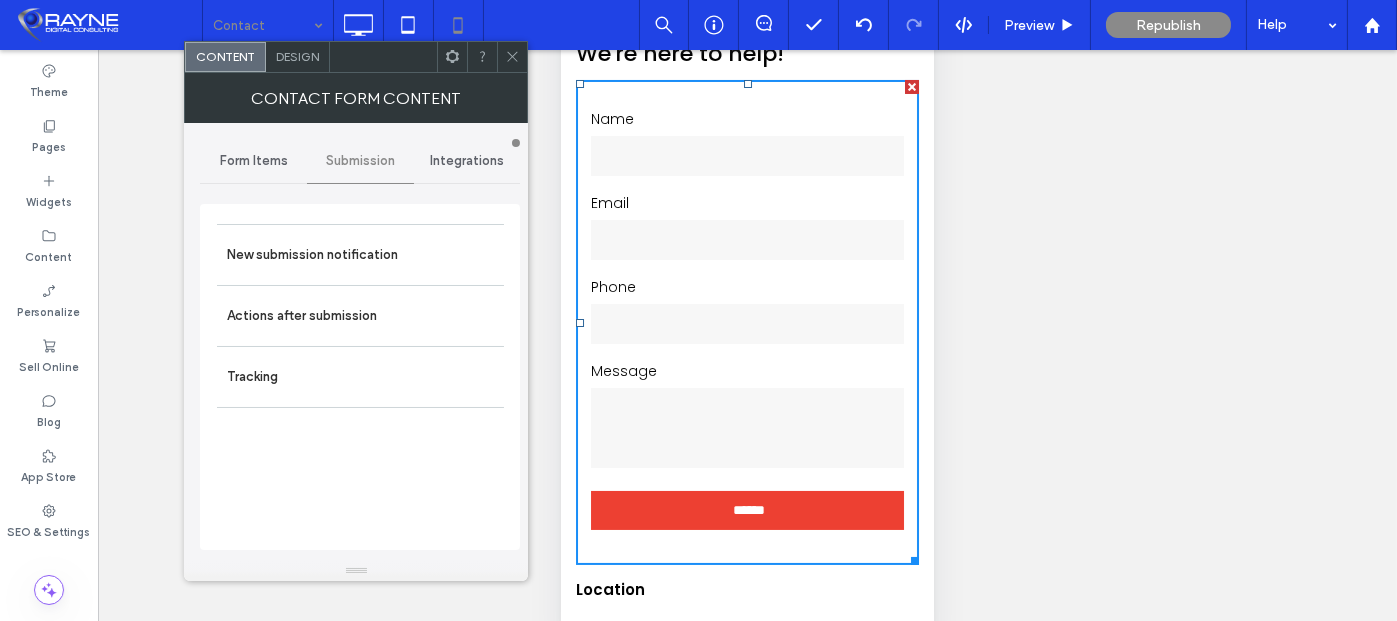 click on "Integrations" at bounding box center [467, 161] 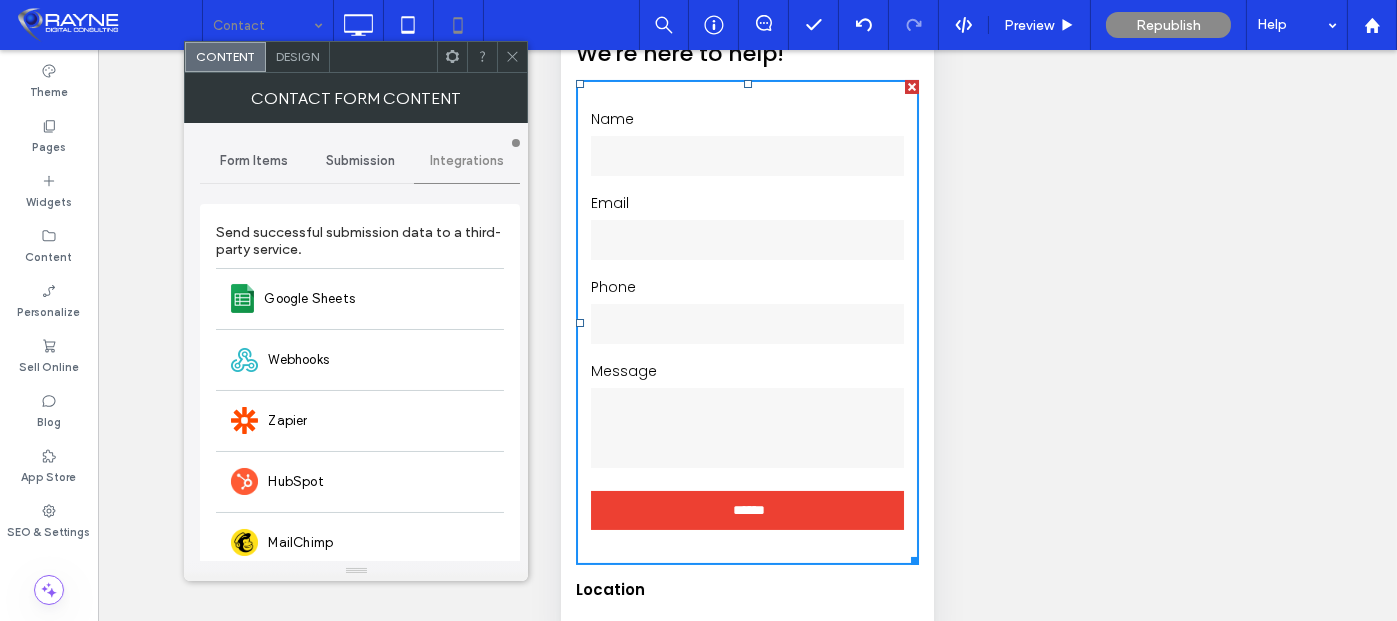 click on "Submission" at bounding box center [360, 161] 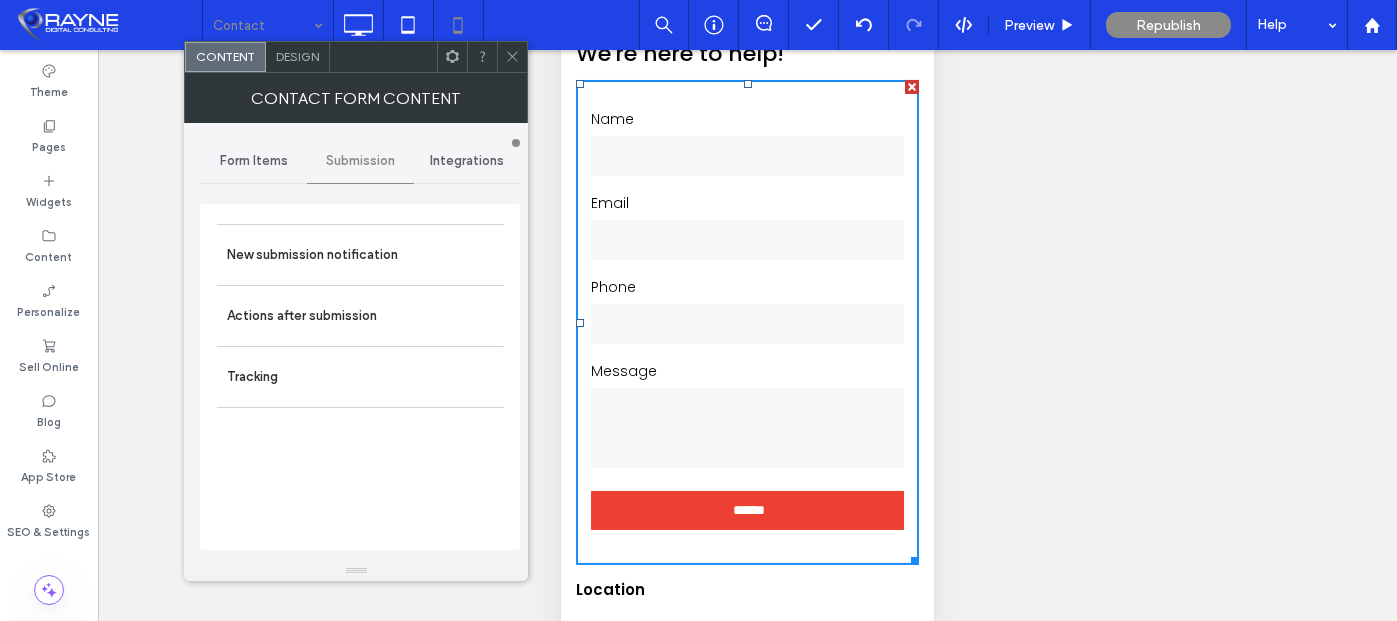 click on "Form Items" at bounding box center (254, 161) 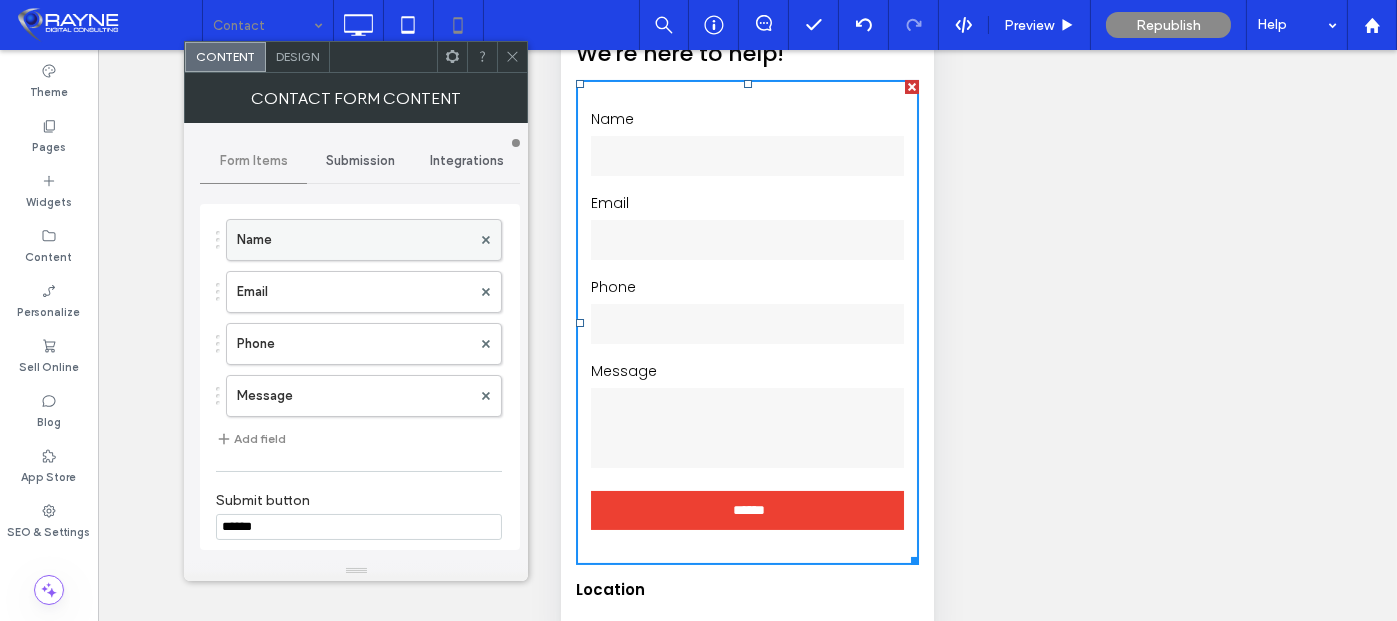 scroll, scrollTop: 0, scrollLeft: 0, axis: both 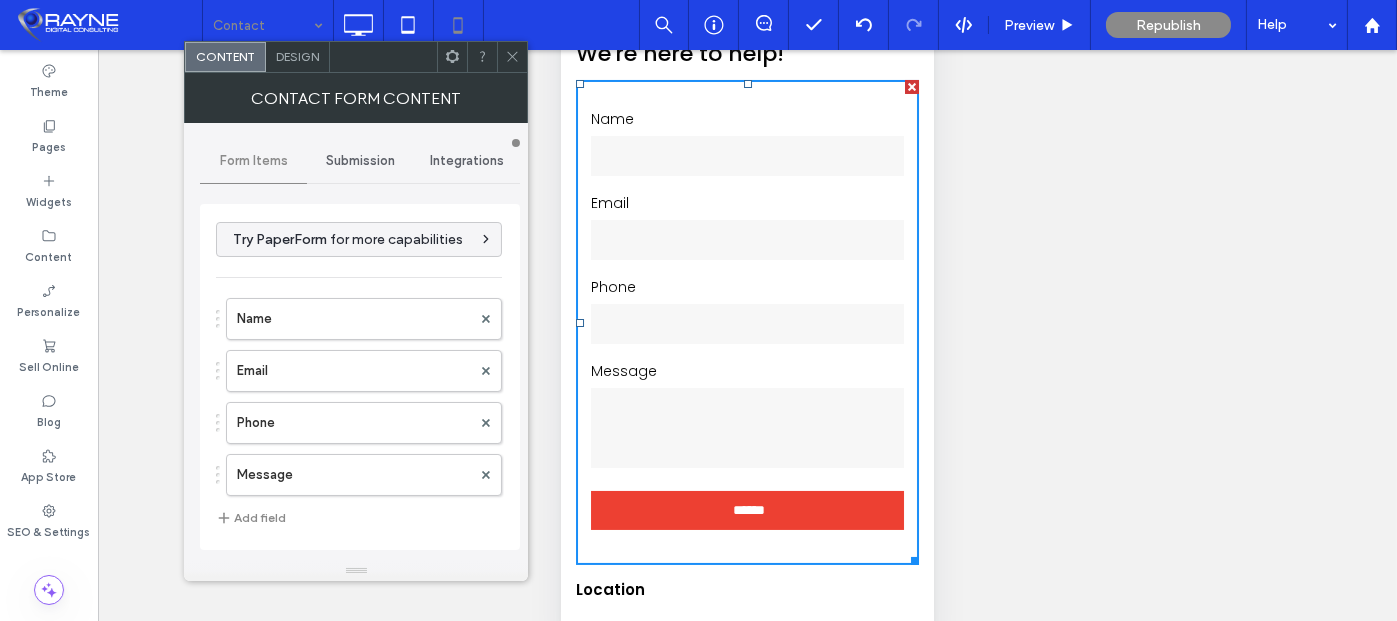 click on "Design" at bounding box center (298, 57) 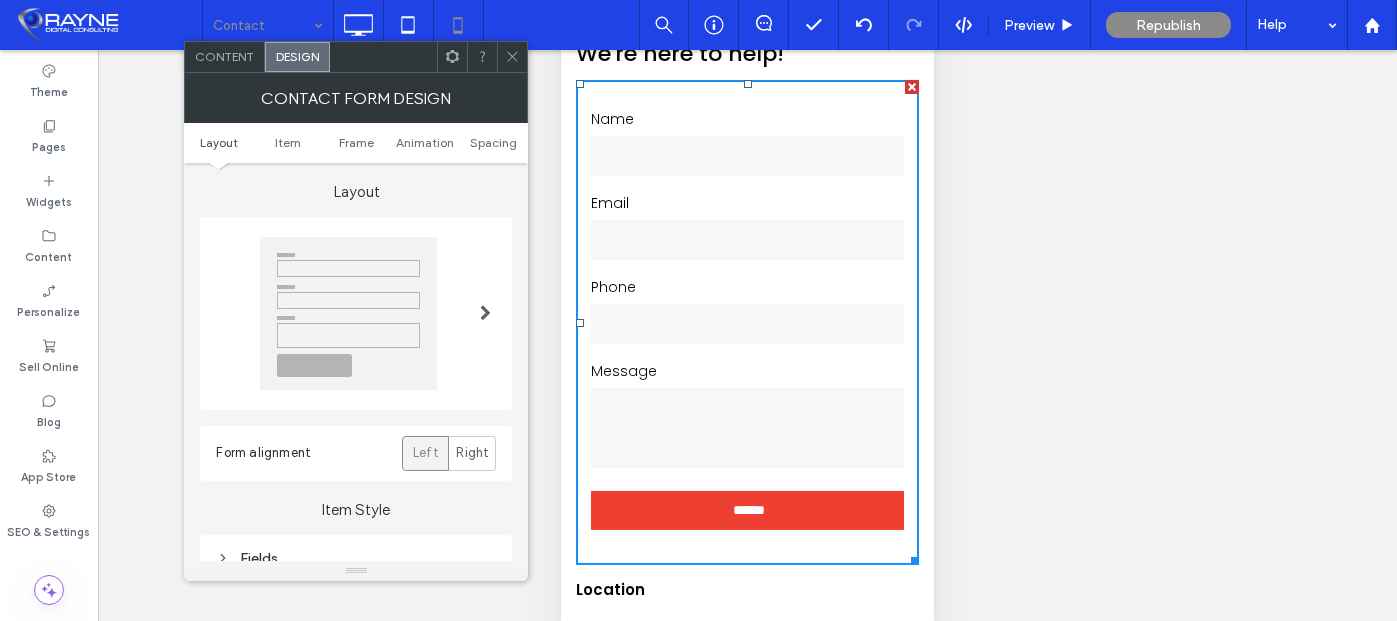 click on "Content" at bounding box center [224, 56] 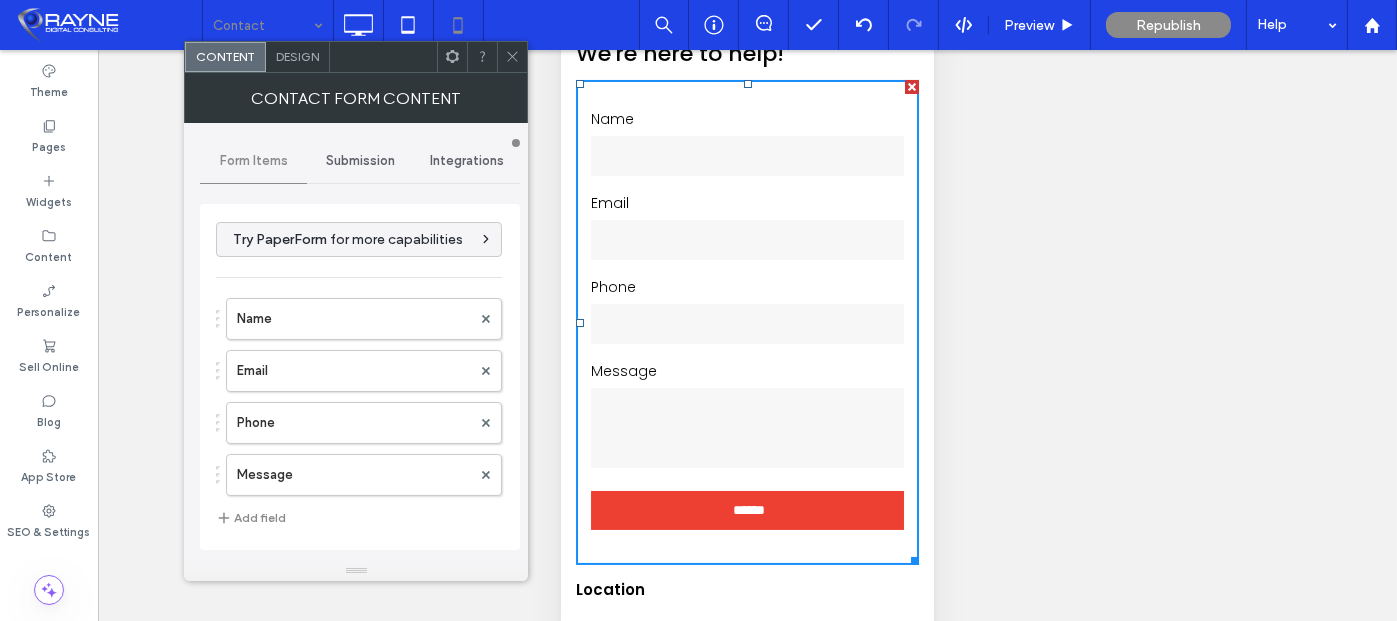 click on "Submission" at bounding box center [360, 161] 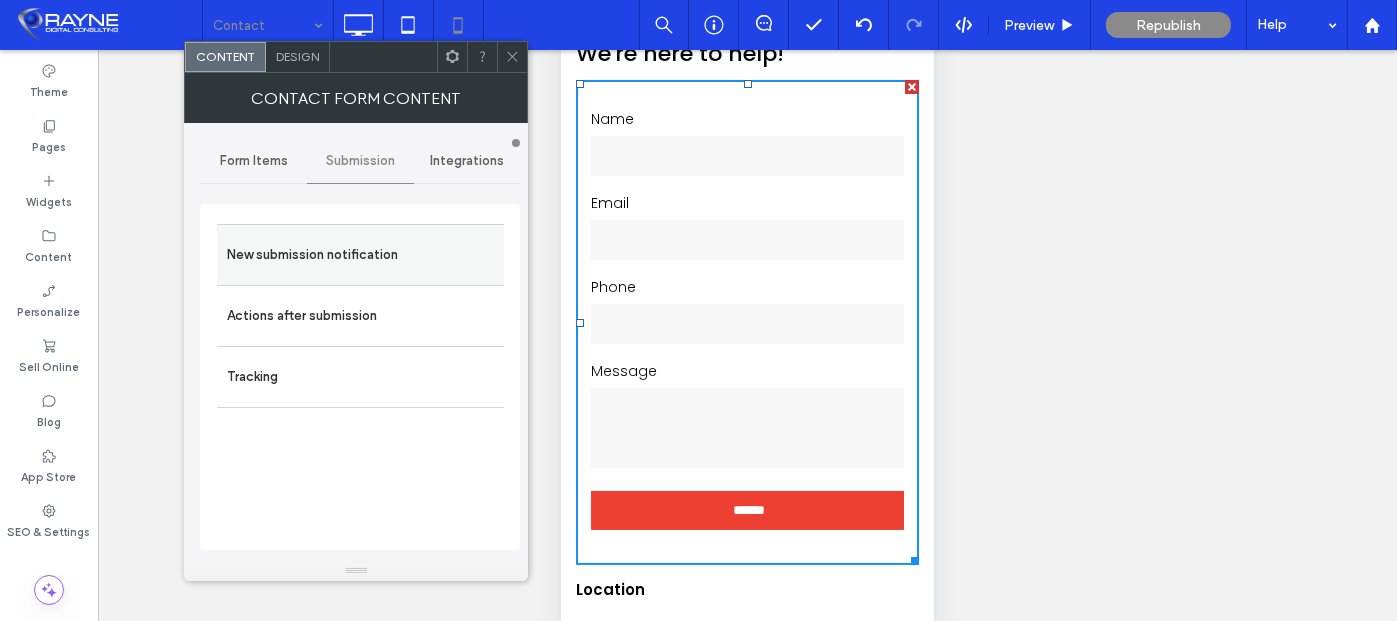 click on "New submission notification" at bounding box center [360, 255] 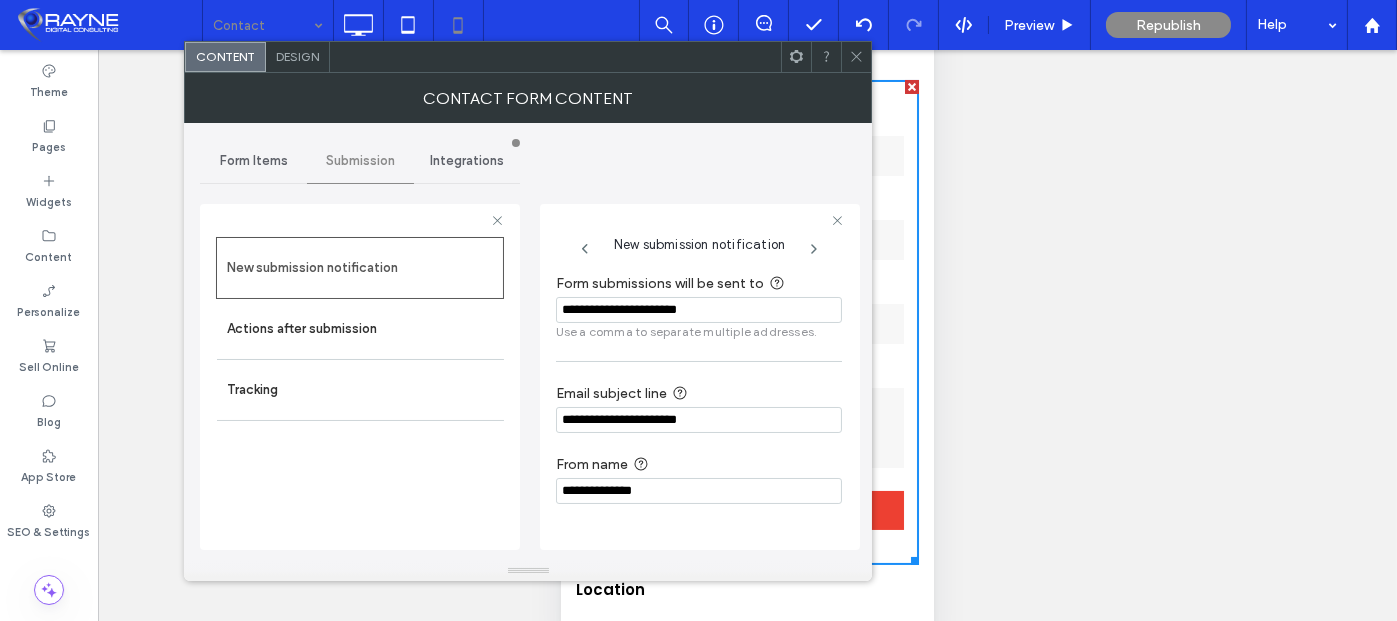 click at bounding box center [856, 57] 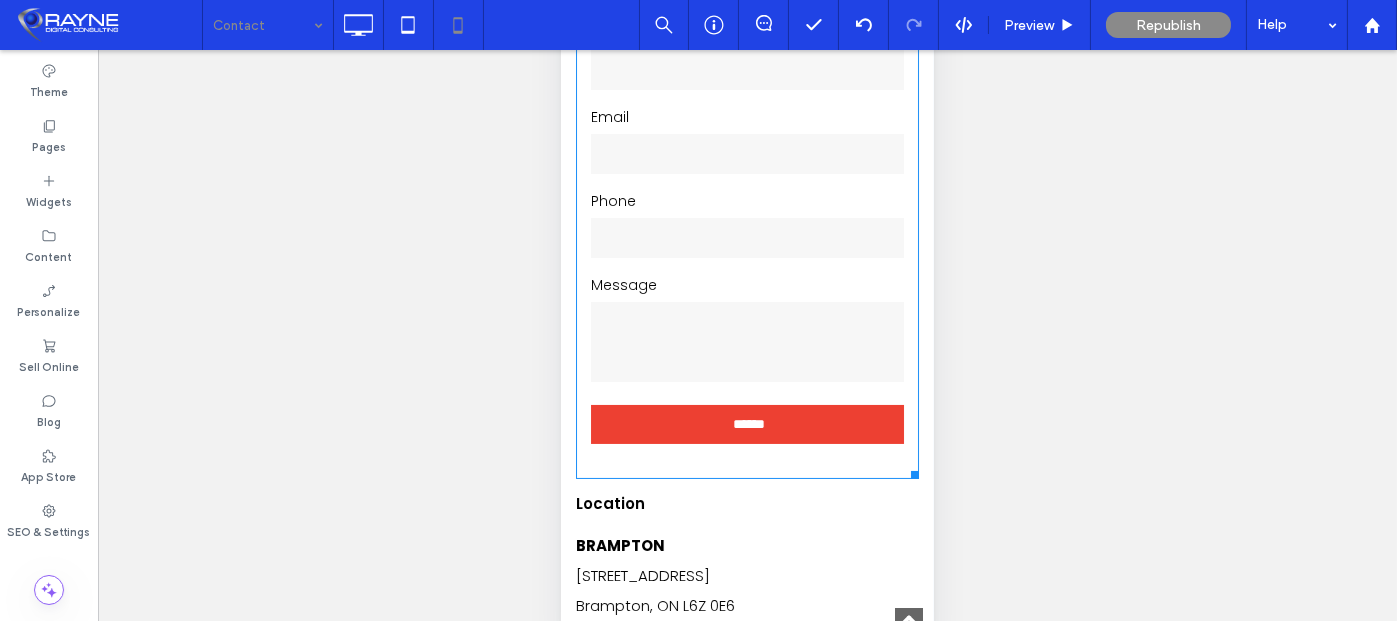scroll, scrollTop: 400, scrollLeft: 0, axis: vertical 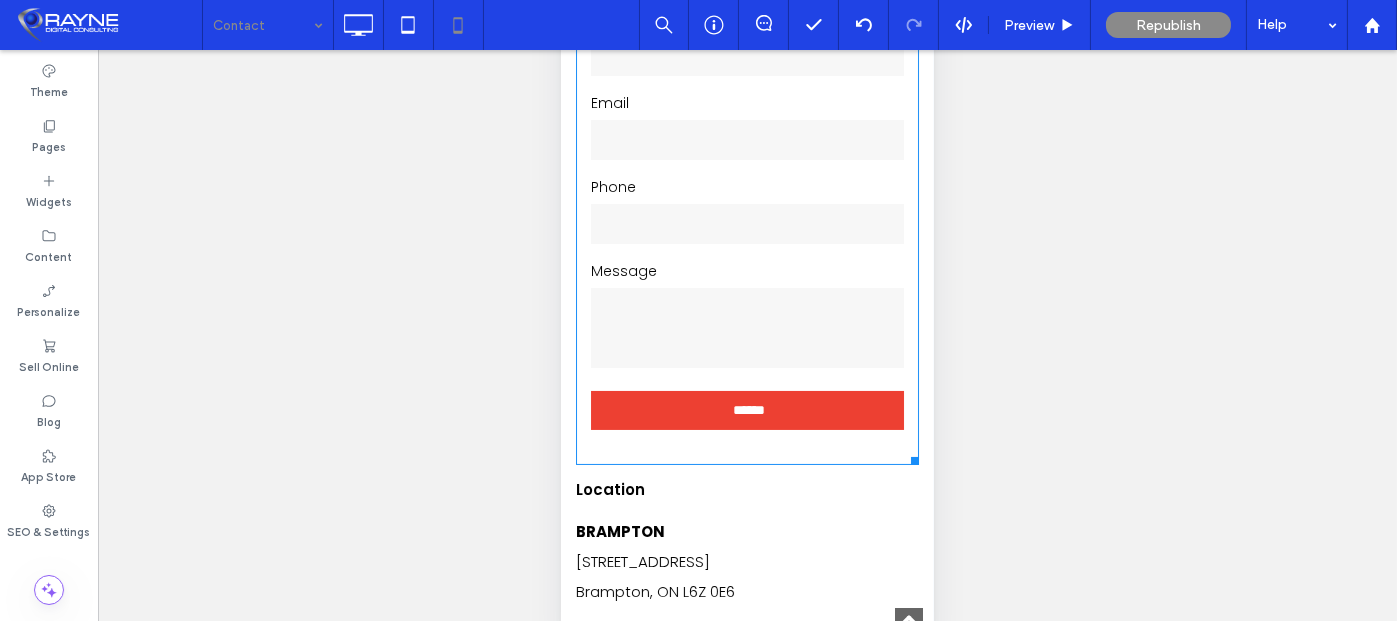 click on "Message" at bounding box center (746, 271) 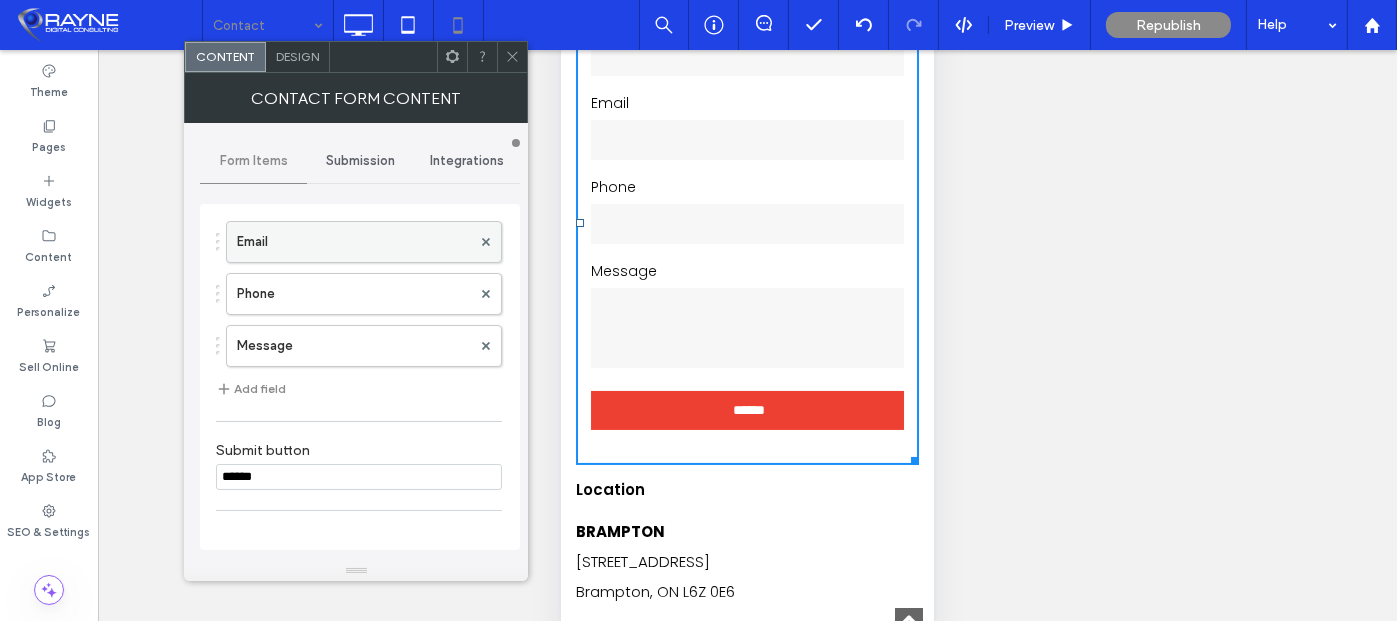 scroll, scrollTop: 0, scrollLeft: 0, axis: both 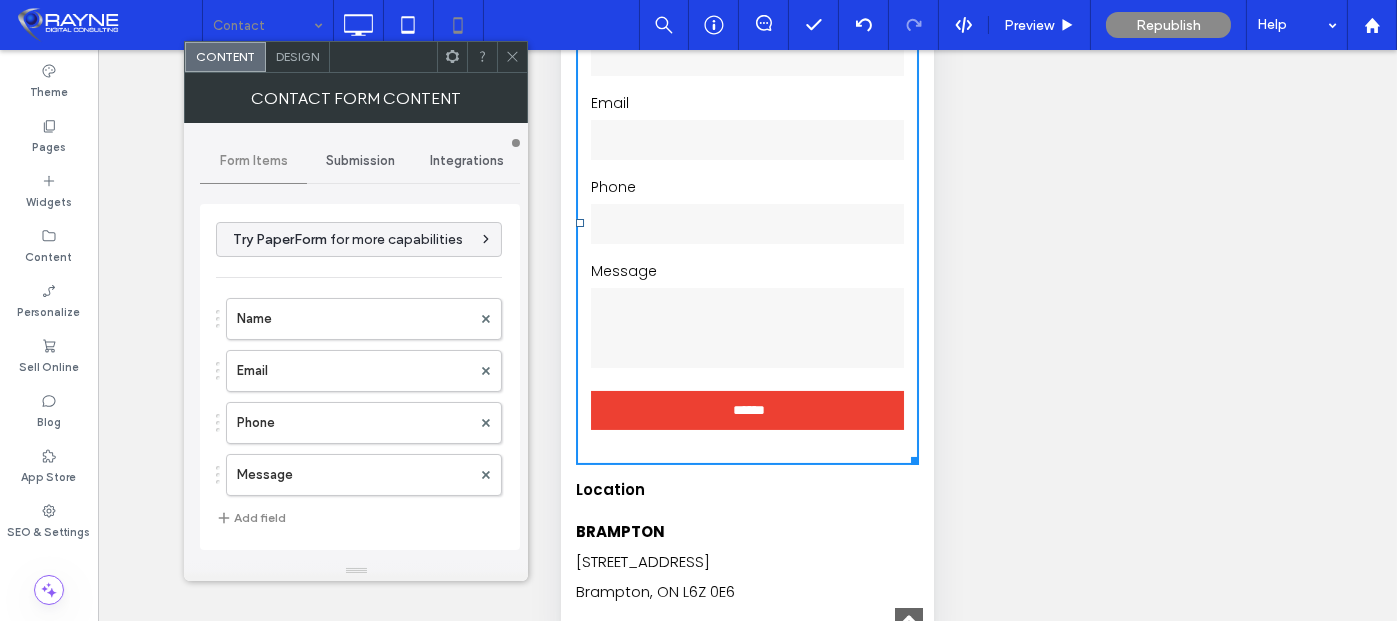 click 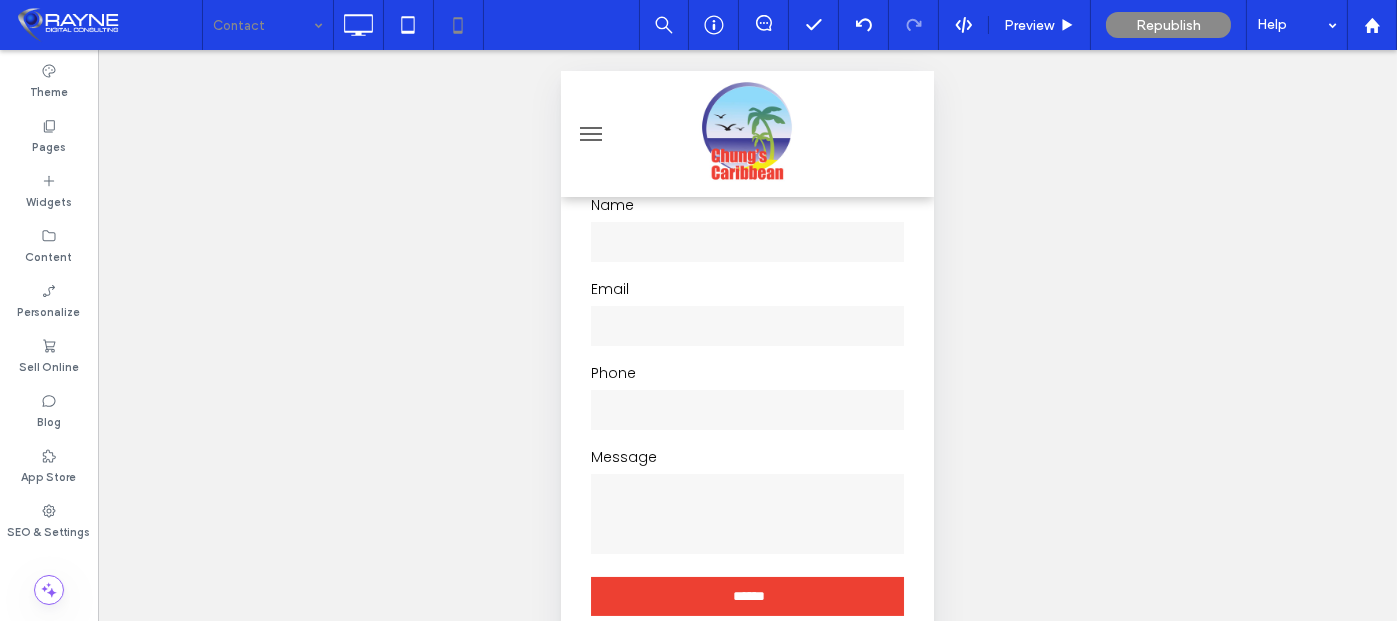 scroll, scrollTop: 0, scrollLeft: 0, axis: both 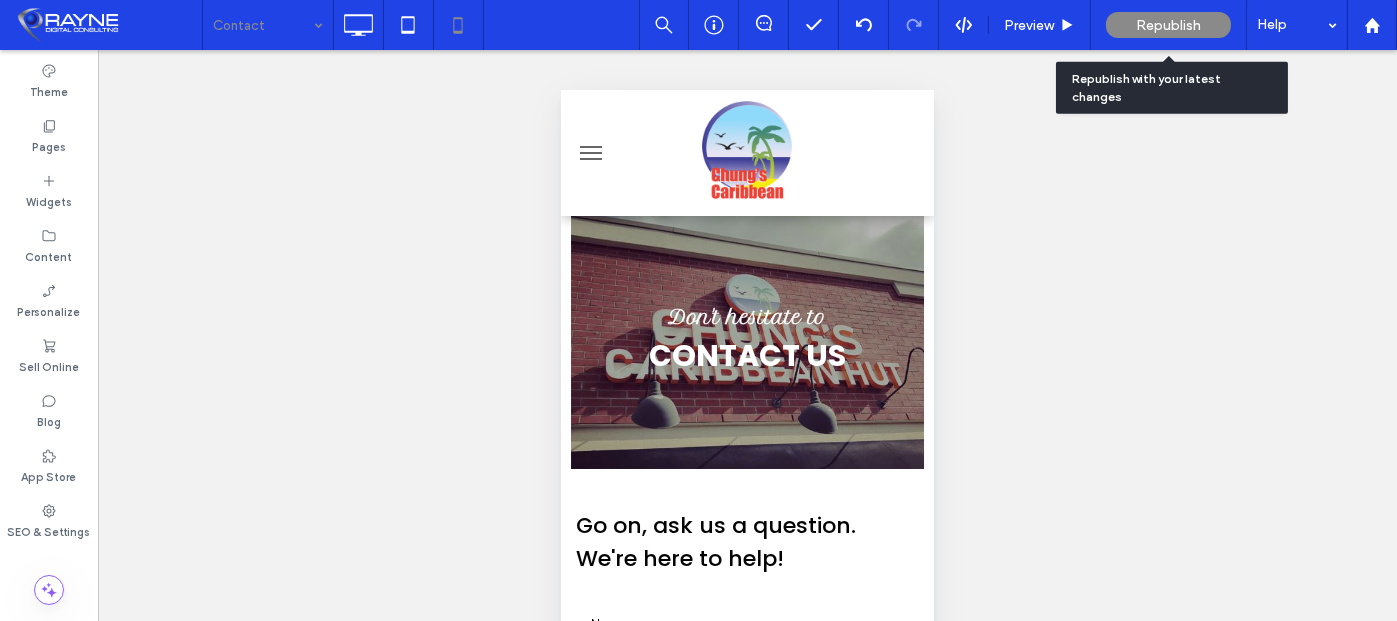 click on "Republish" at bounding box center [1168, 25] 